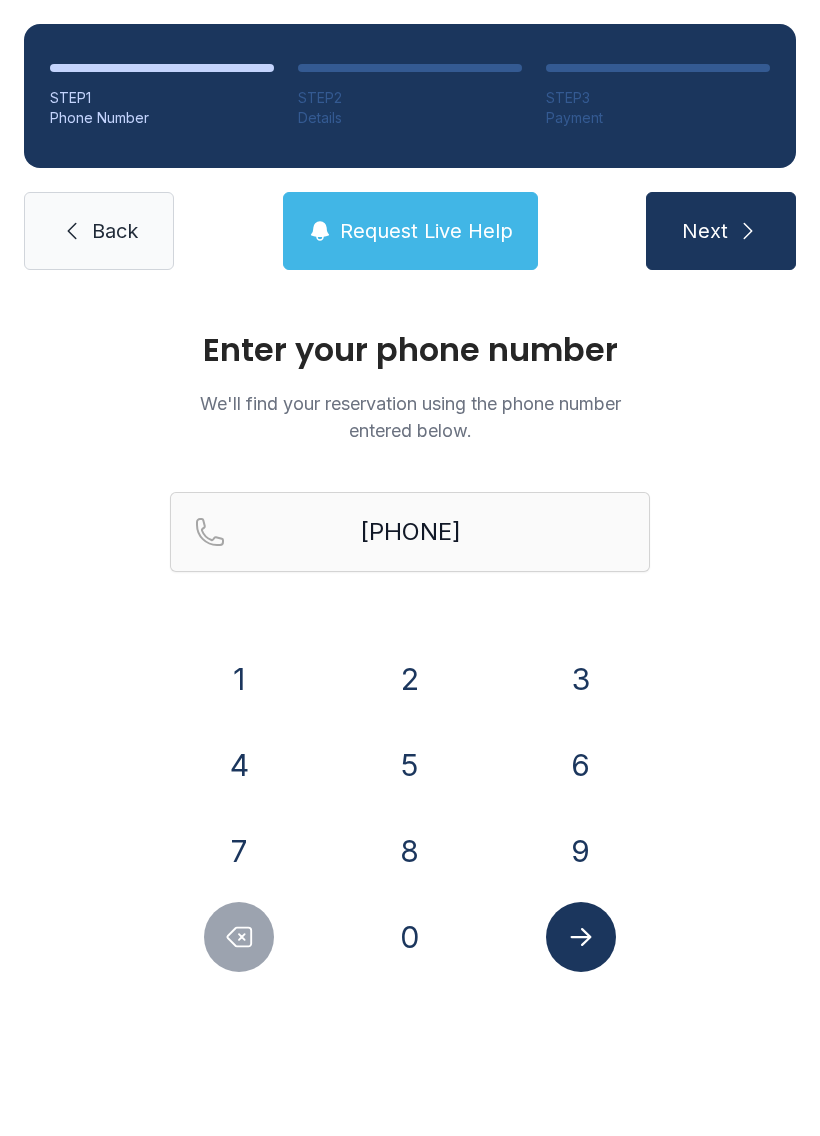 scroll, scrollTop: 0, scrollLeft: 0, axis: both 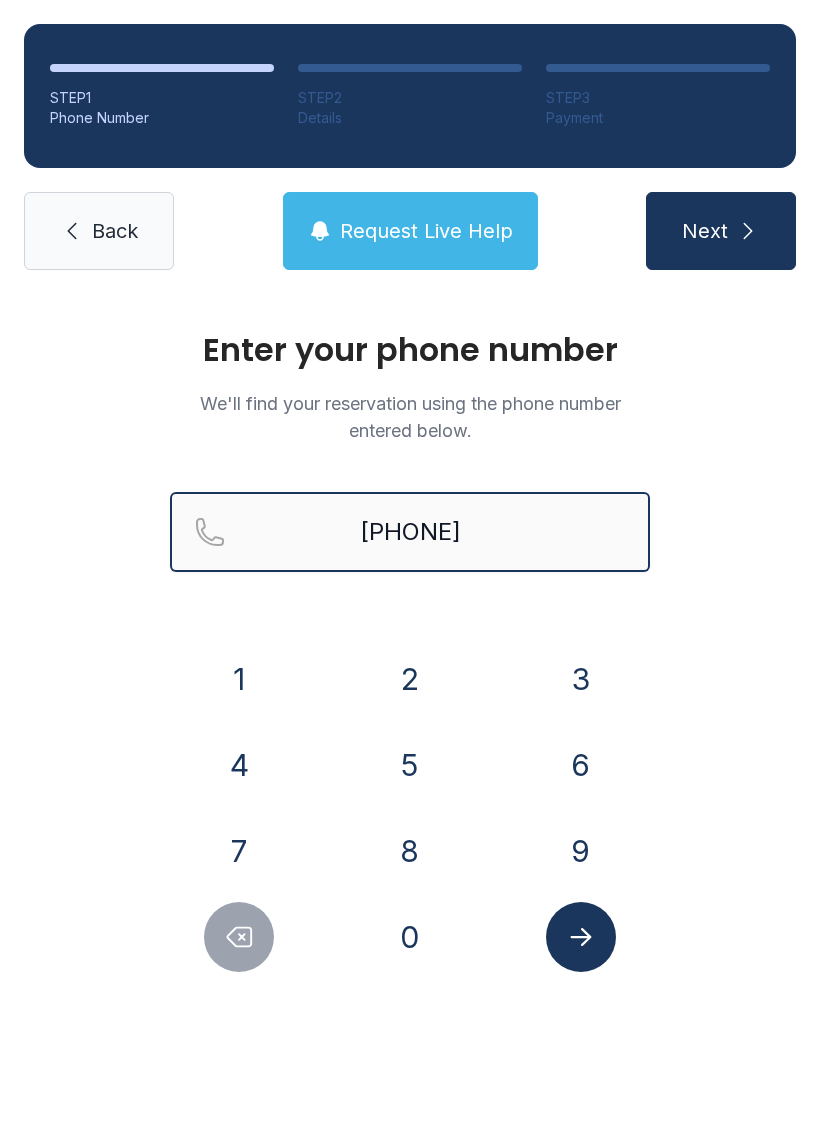 click on "[PHONE]" at bounding box center [410, 532] 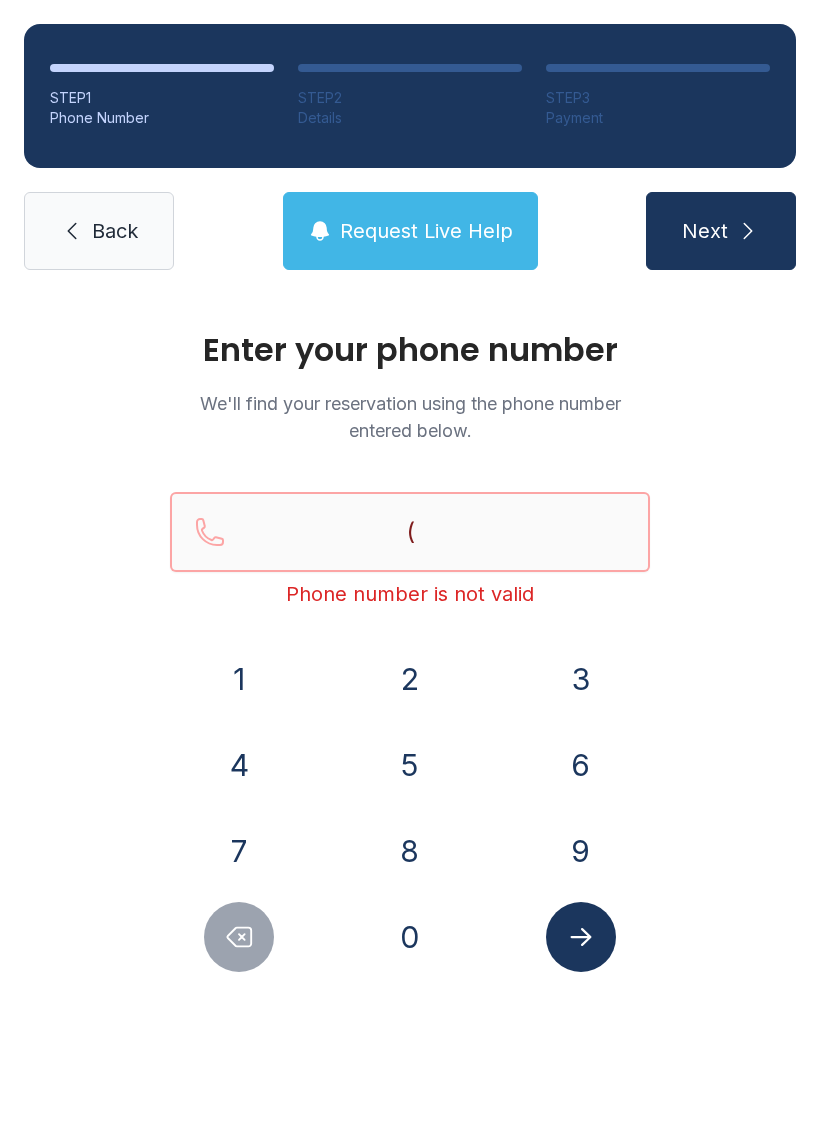 type on "(" 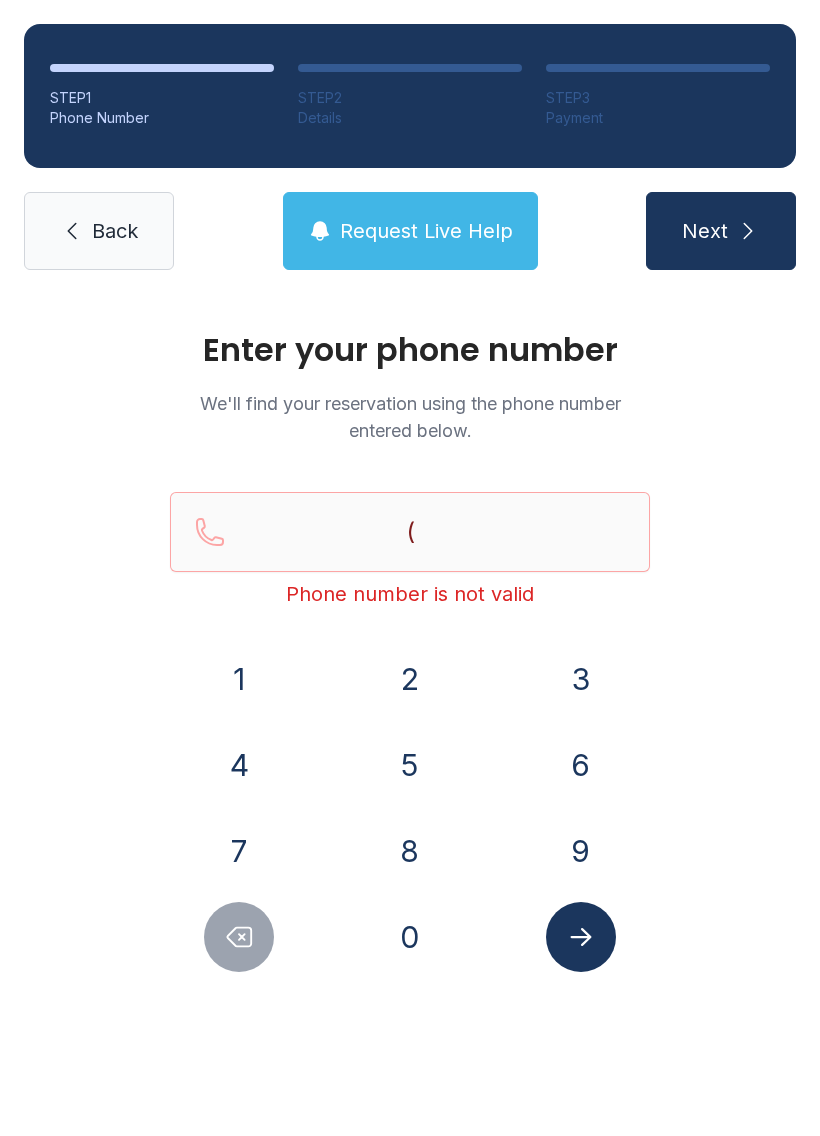 click on "3" at bounding box center (239, 679) 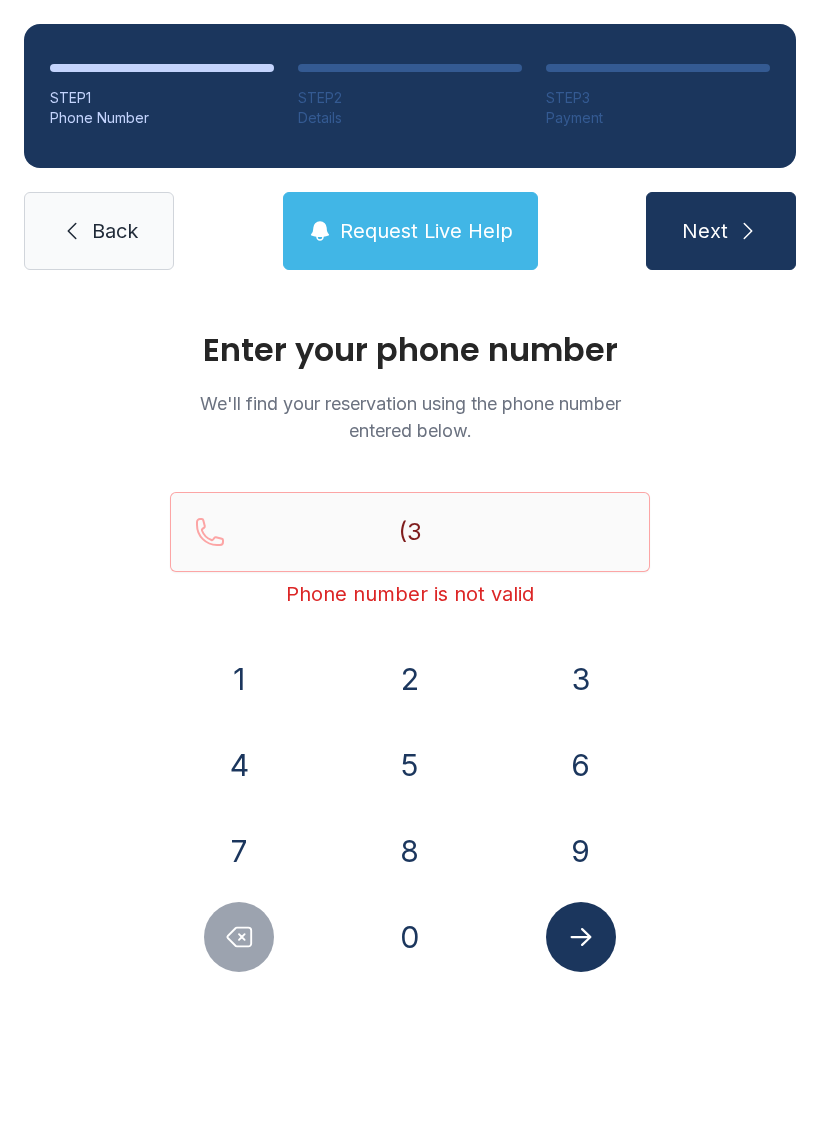 click on "6" at bounding box center (239, 679) 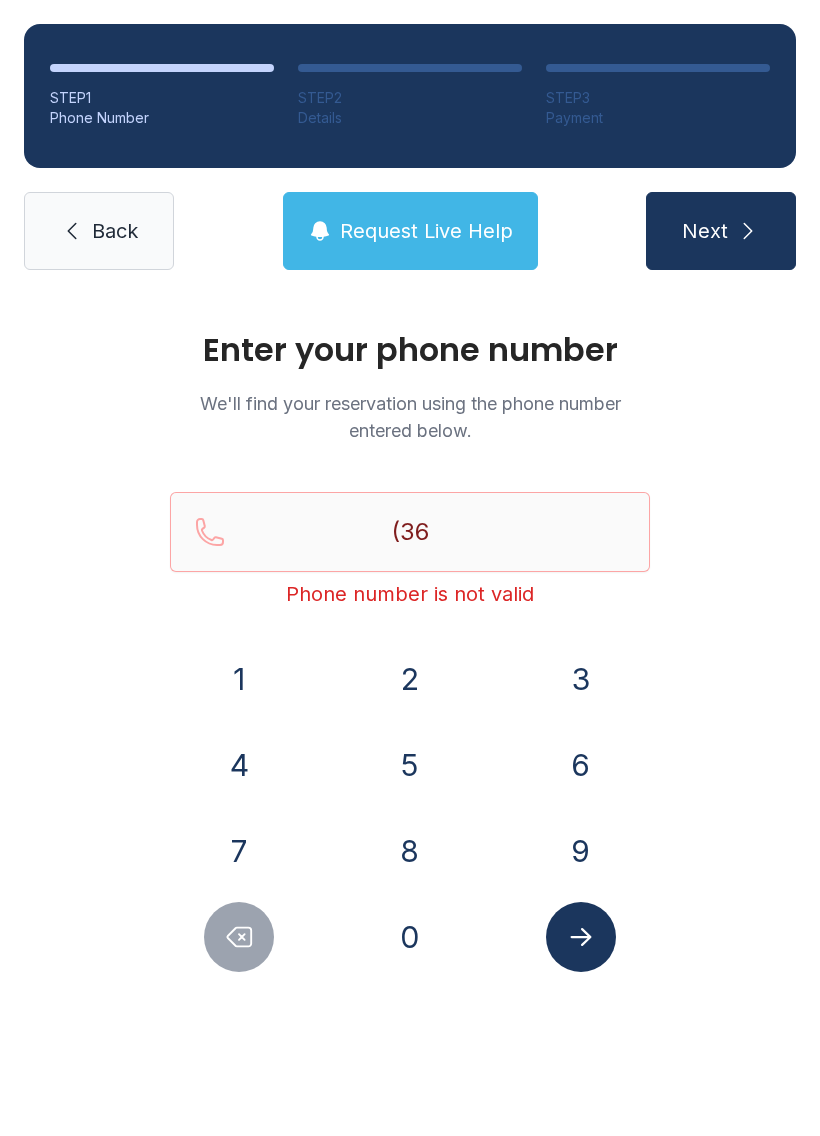 click on "0" at bounding box center (239, 679) 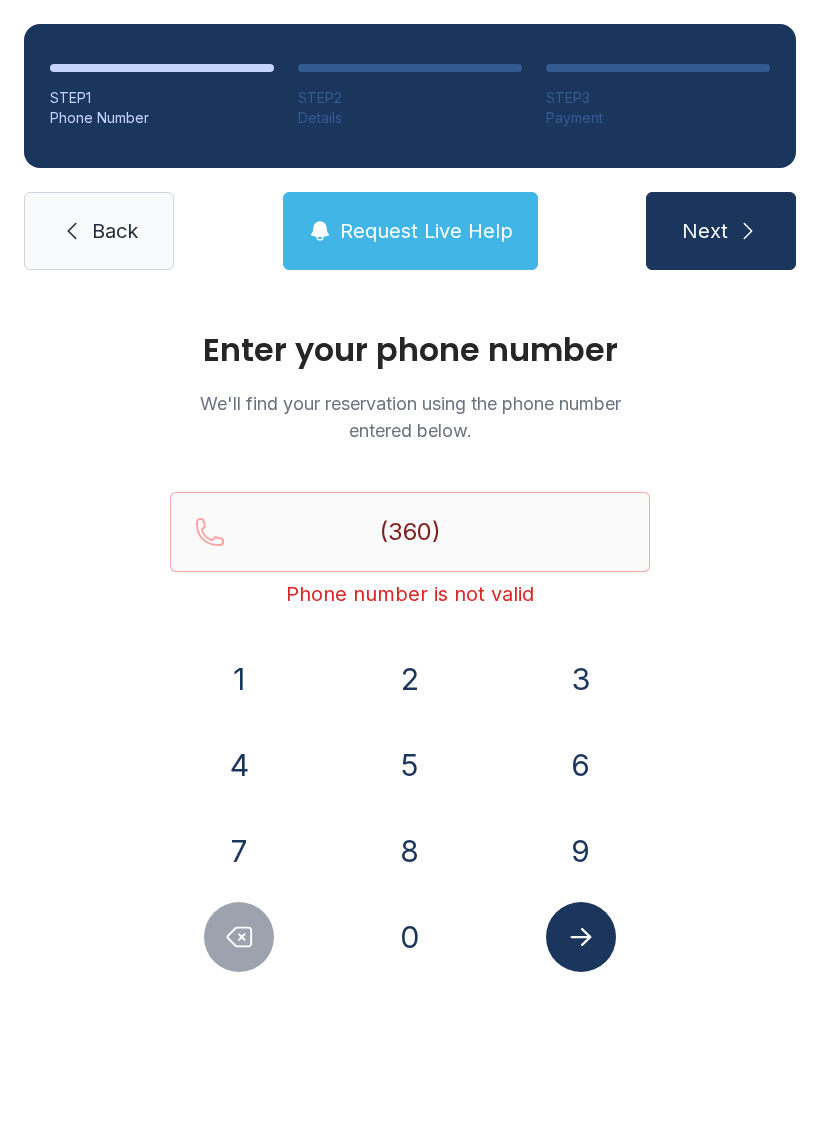 click on "2" at bounding box center [239, 679] 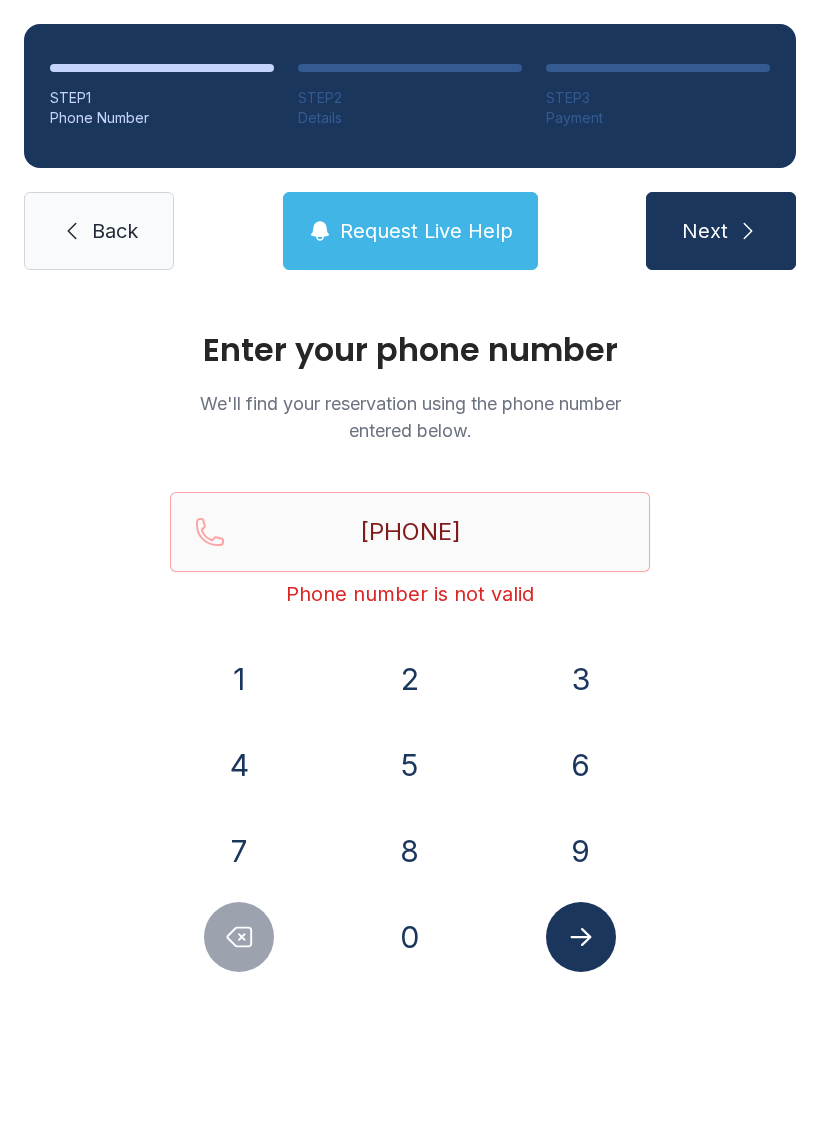 click on "5" at bounding box center (239, 679) 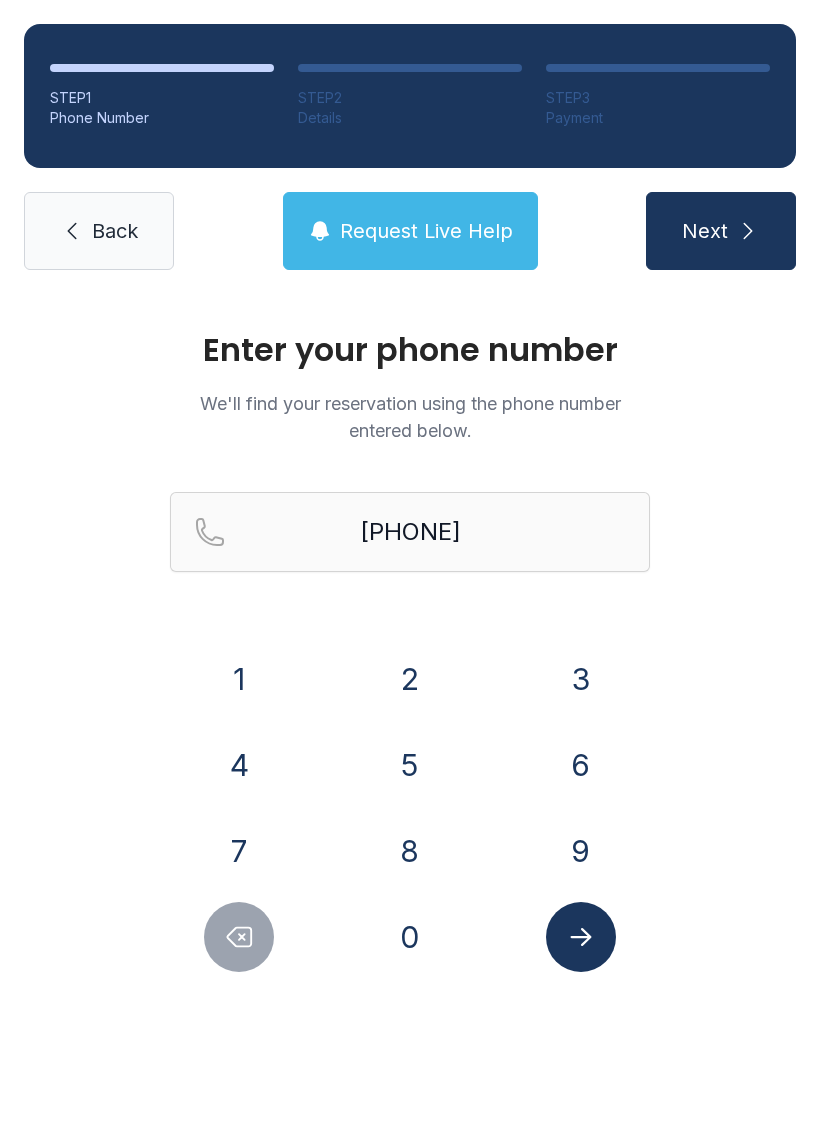 click at bounding box center [581, 937] 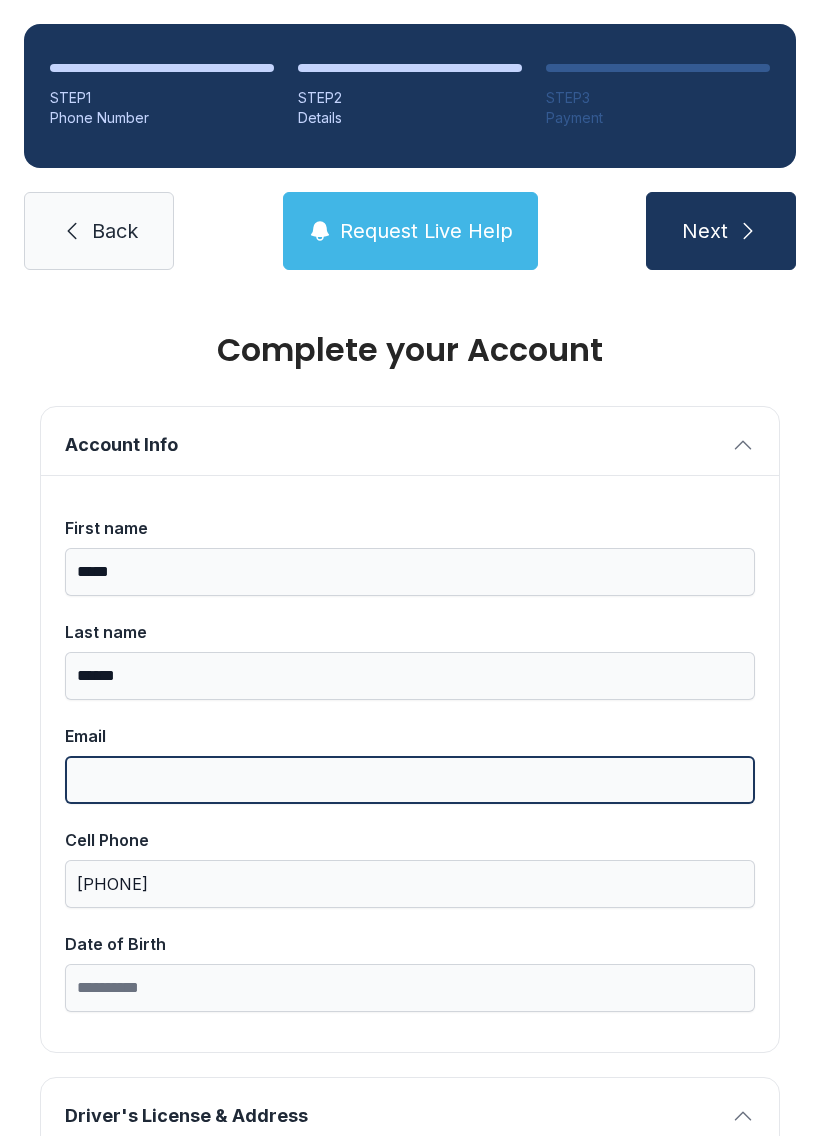 click on "Email" at bounding box center [410, 780] 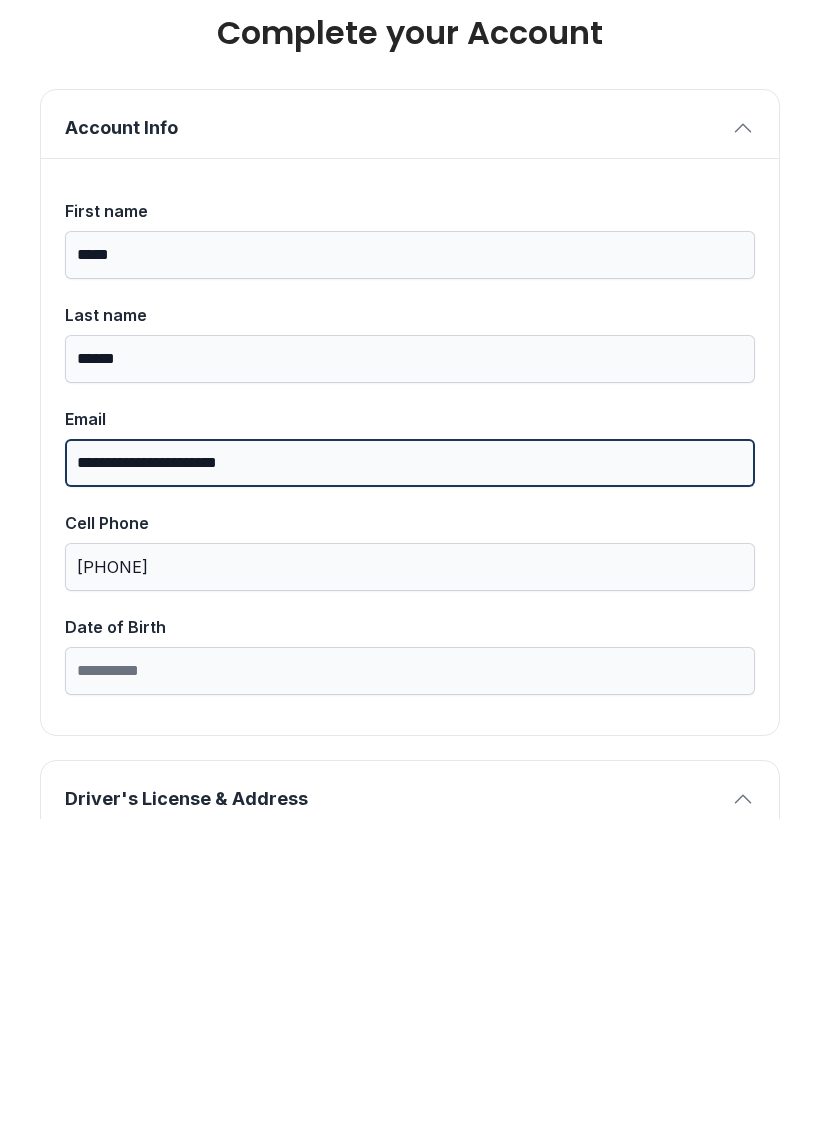type on "**********" 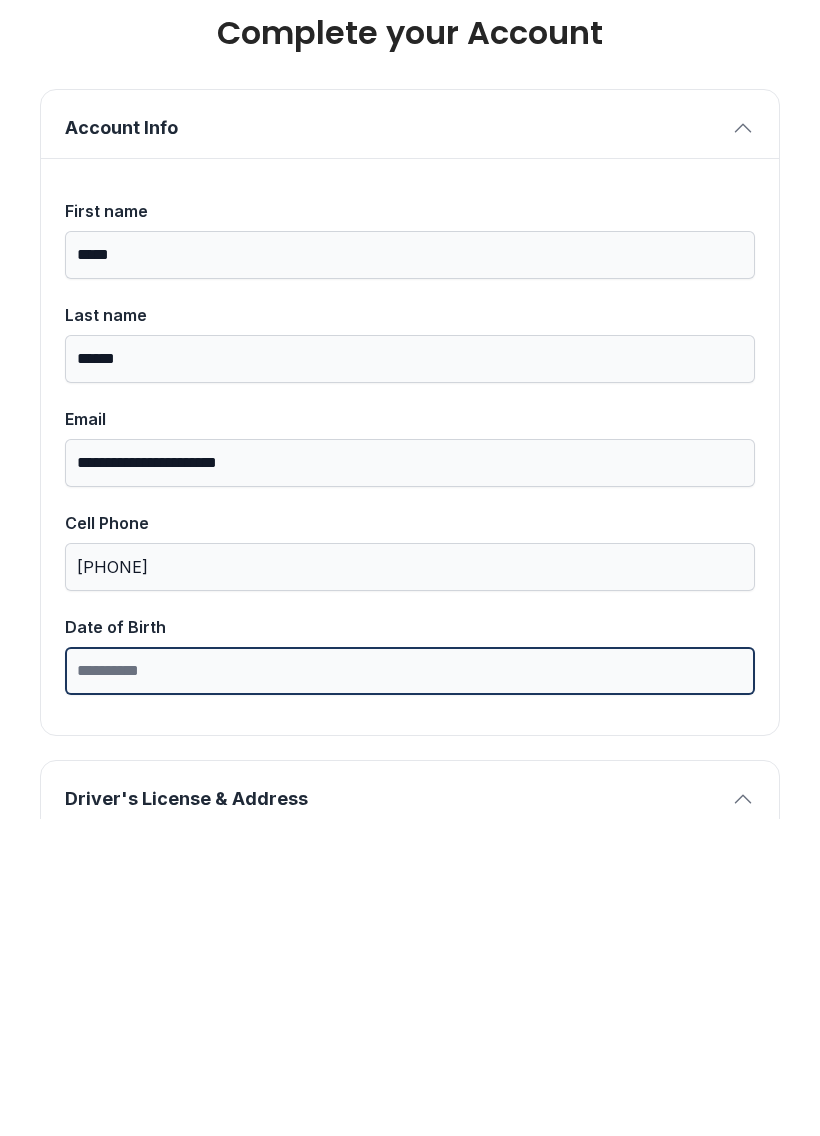 click on "Date of Birth" at bounding box center [410, 988] 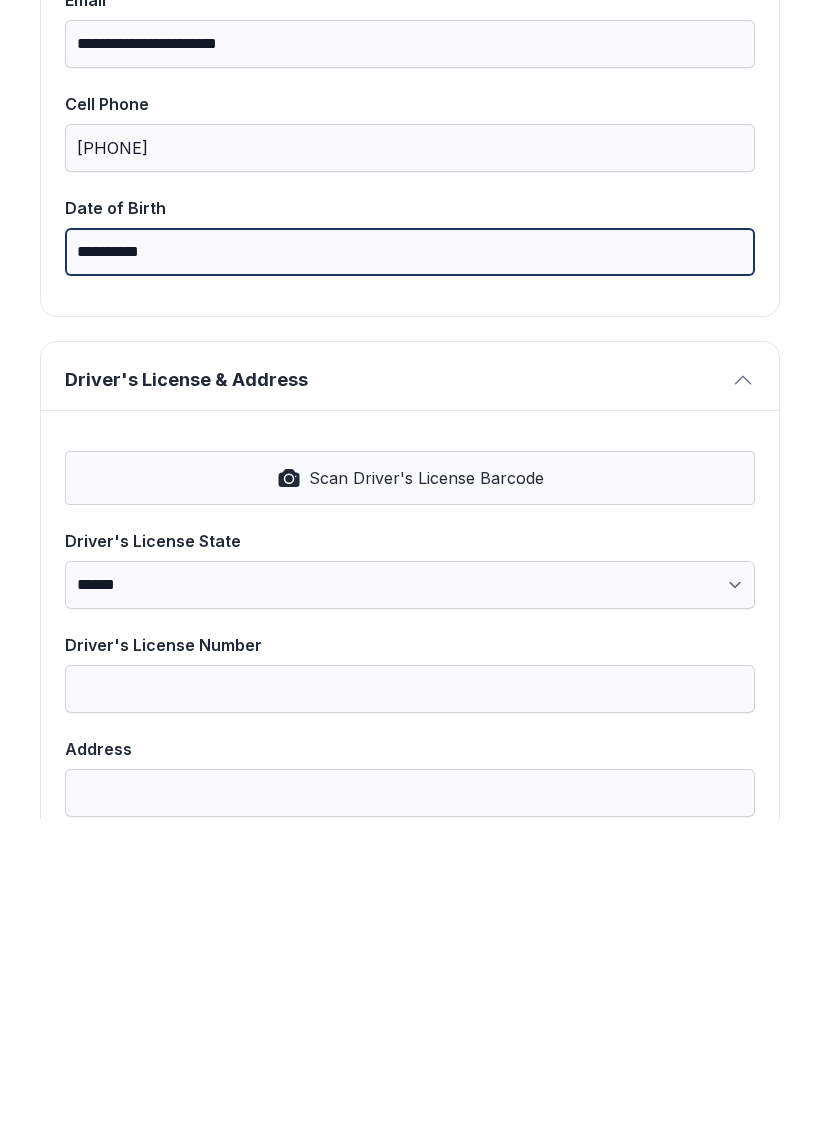 scroll, scrollTop: 427, scrollLeft: 0, axis: vertical 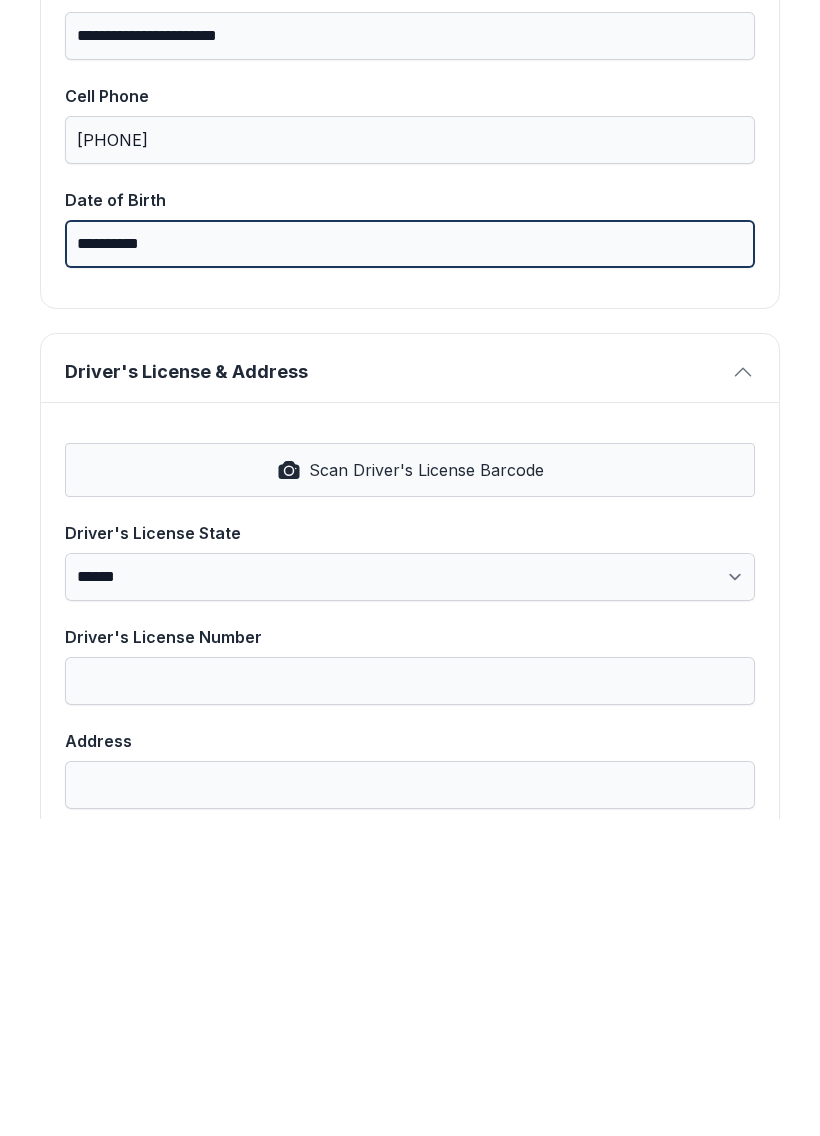 type on "**********" 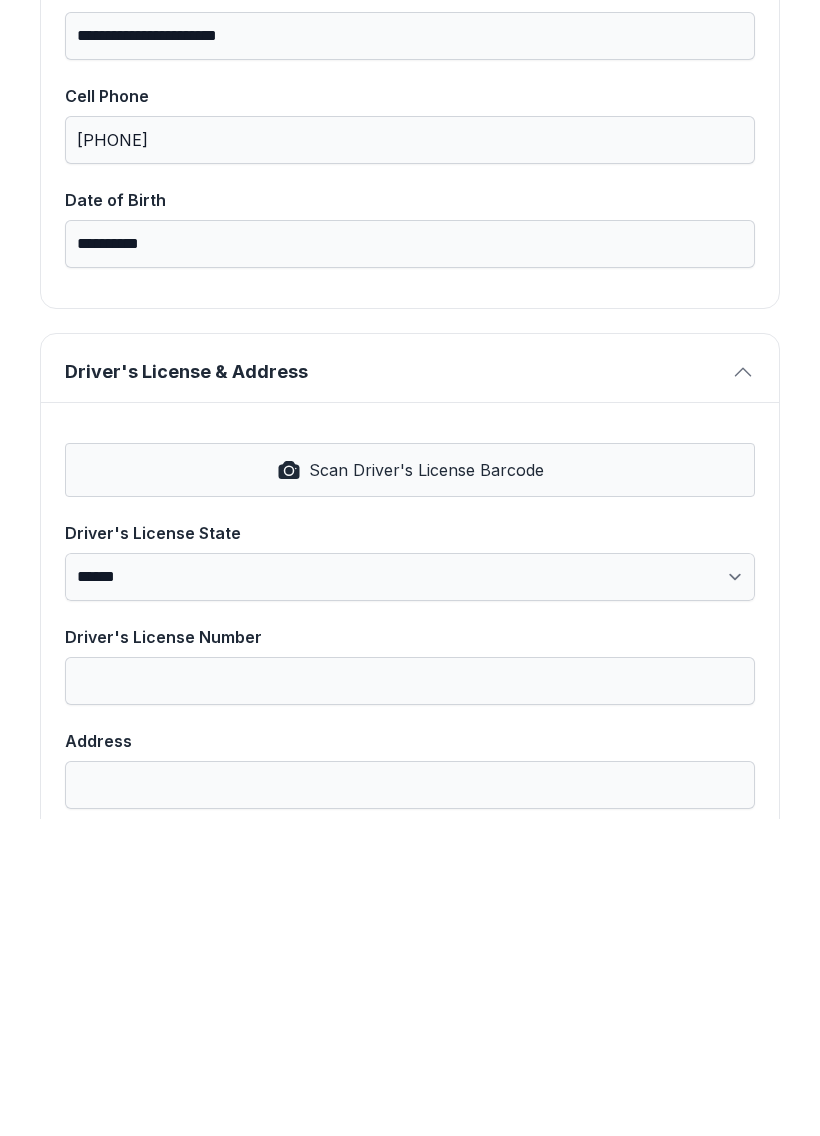 click on "Scan Driver's License Barcode" at bounding box center (426, 787) 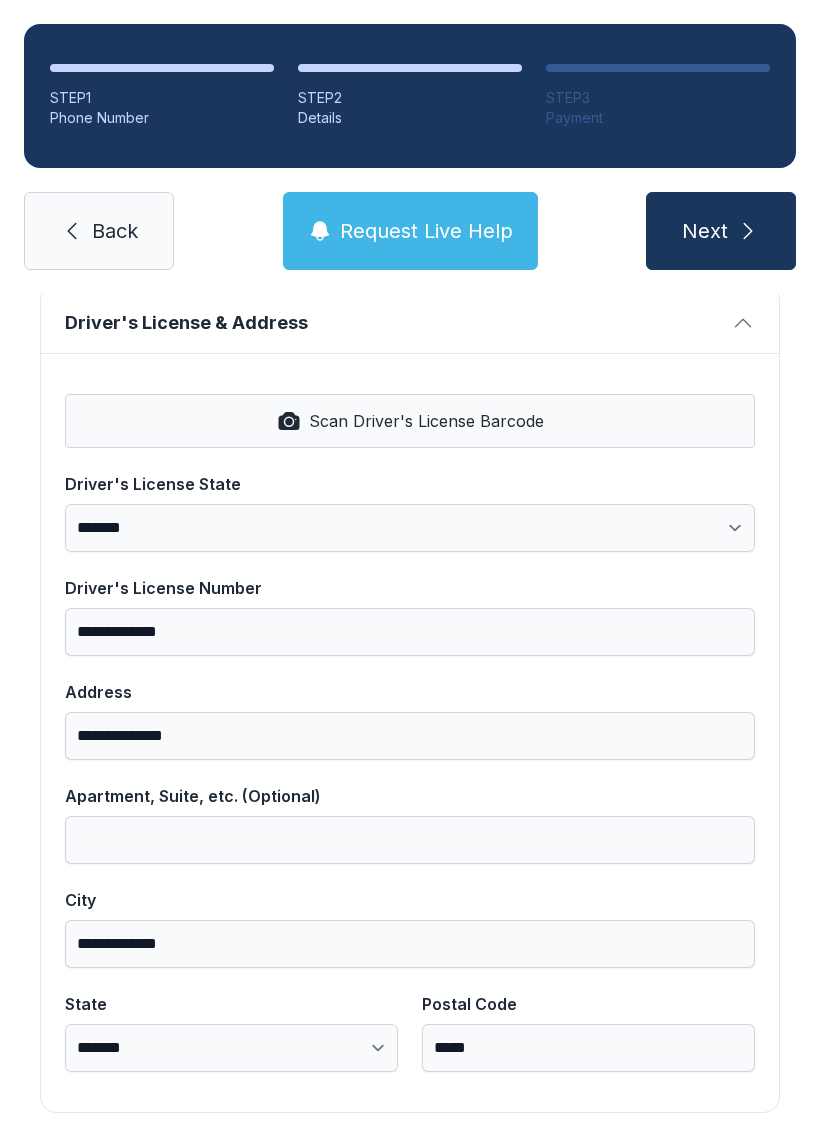scroll, scrollTop: 794, scrollLeft: 0, axis: vertical 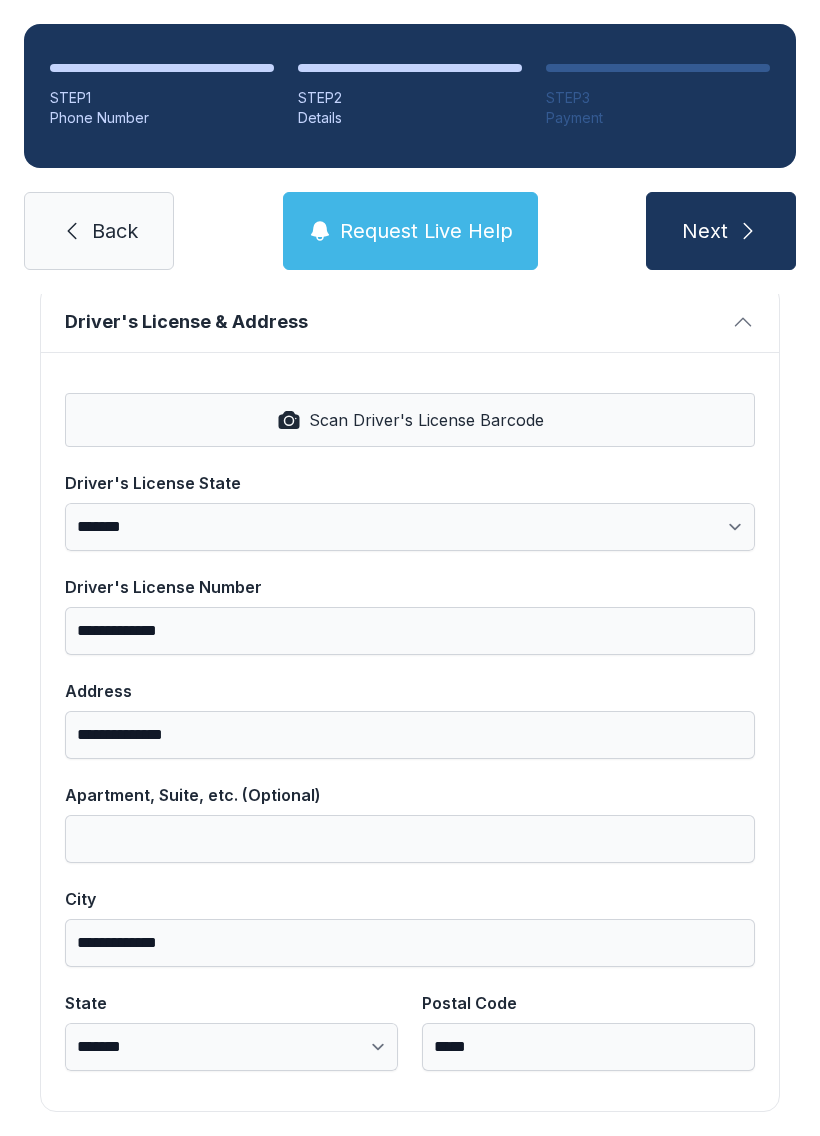click on "**********" at bounding box center [410, 735] 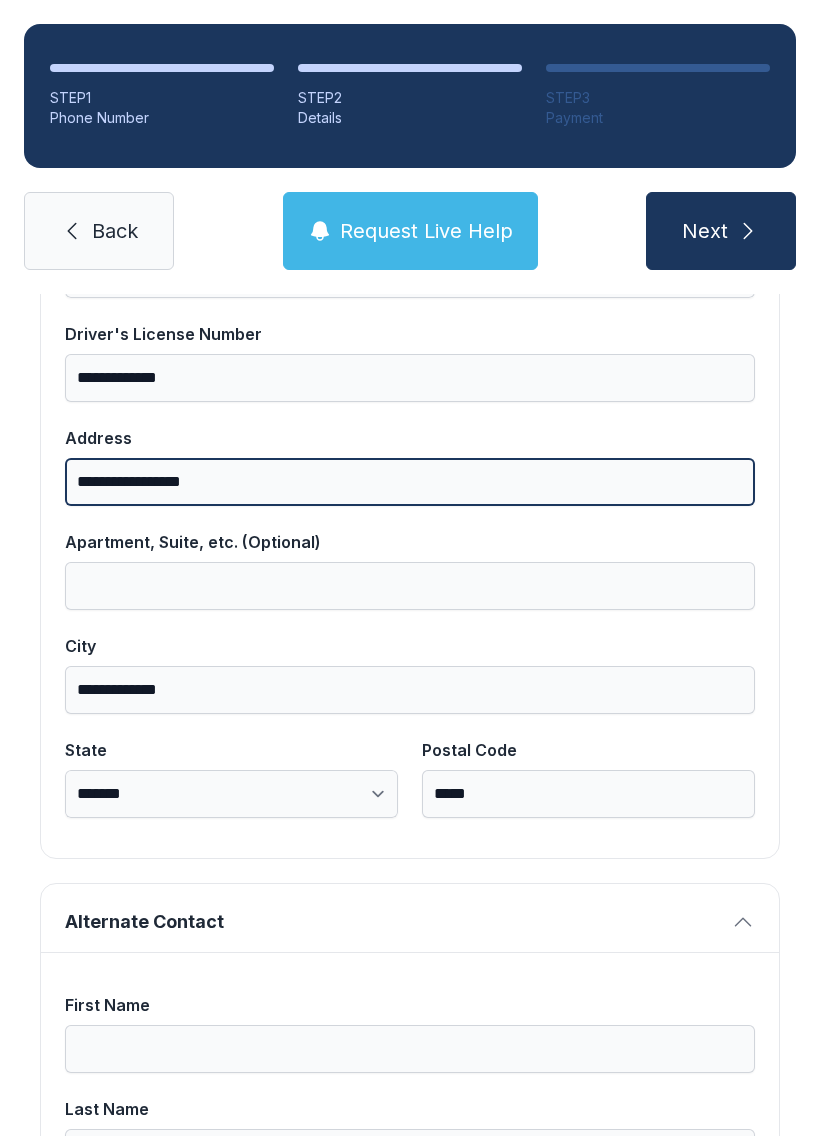 scroll, scrollTop: 1079, scrollLeft: 0, axis: vertical 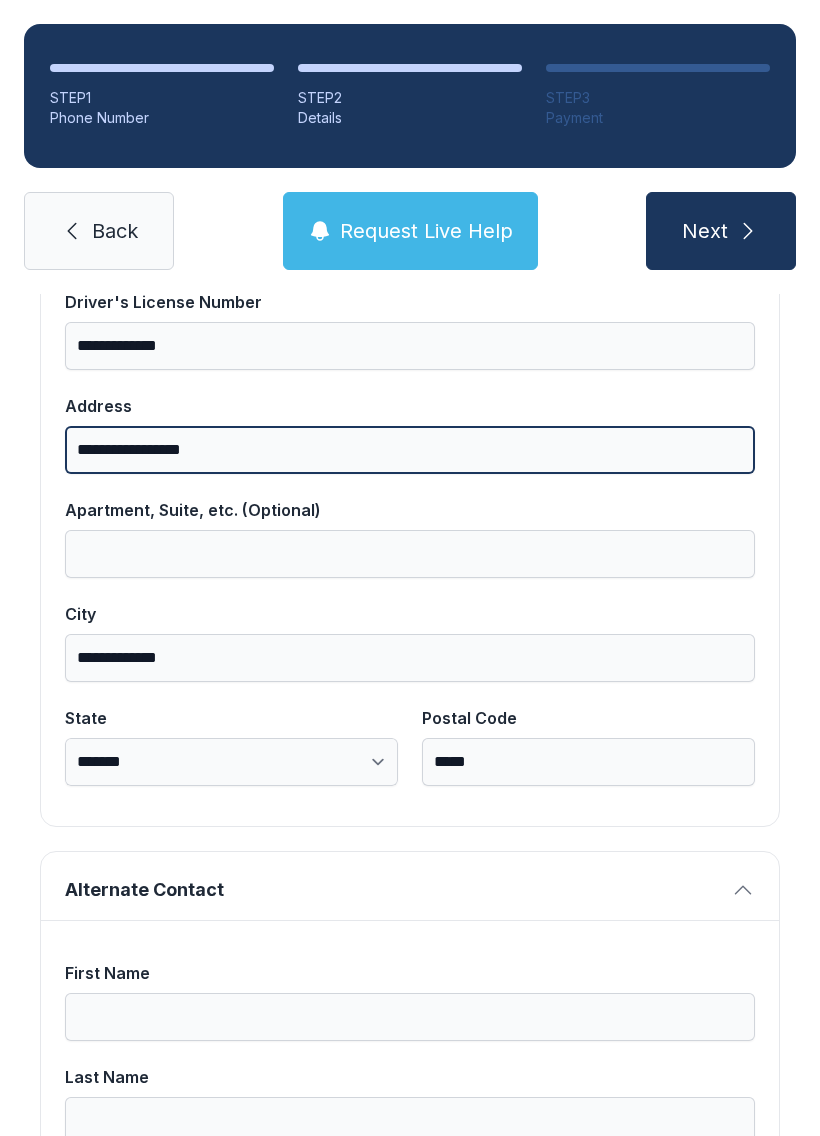 type on "**********" 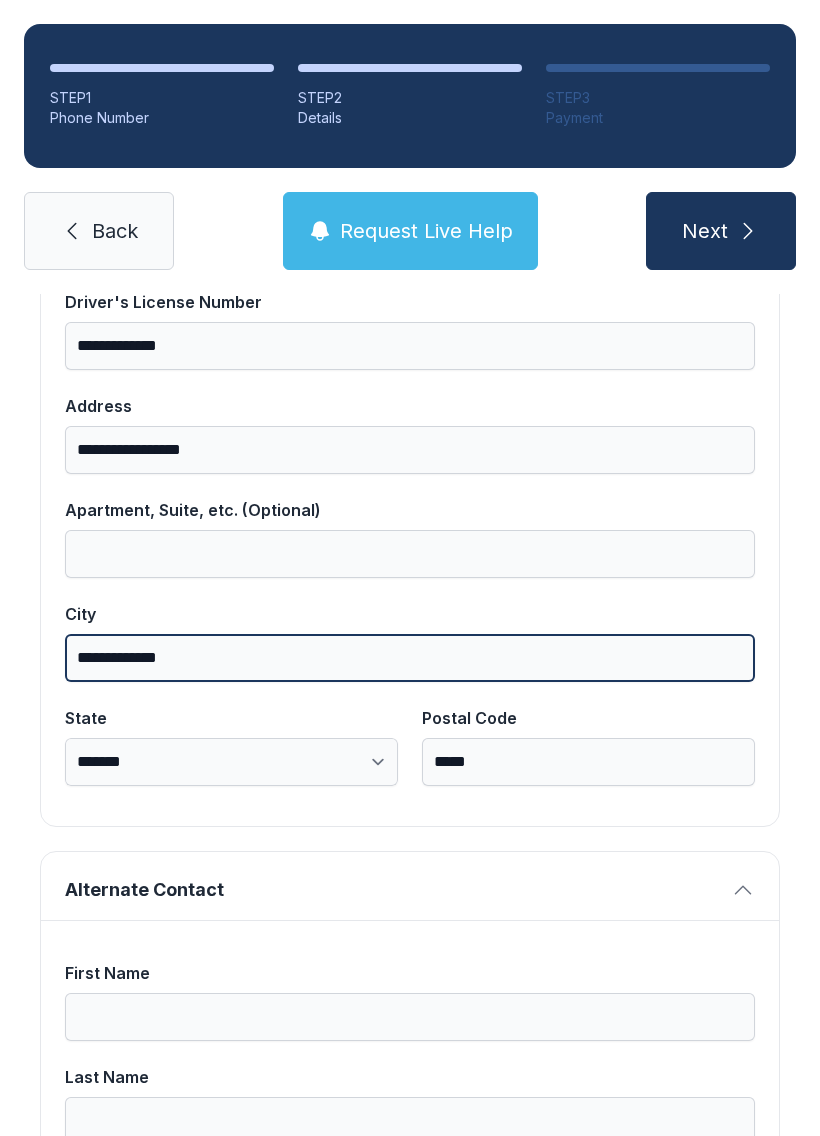 click on "**********" at bounding box center [410, 658] 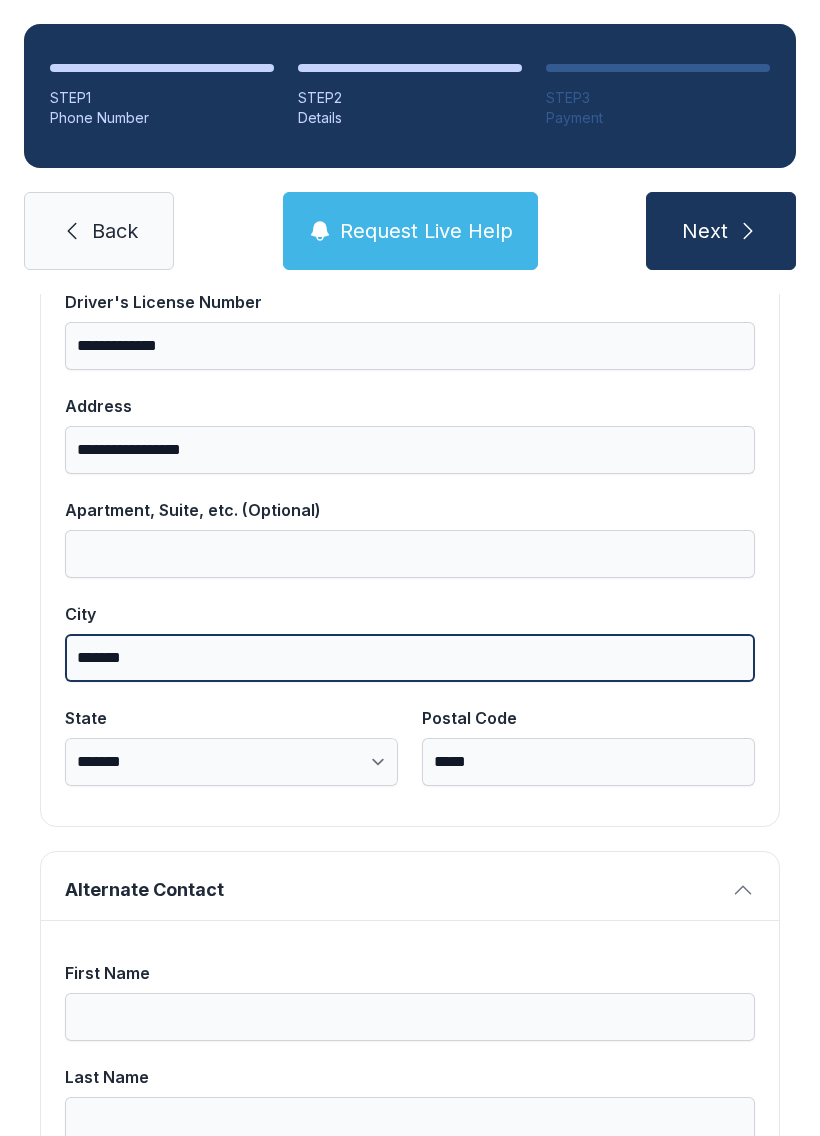 type on "*******" 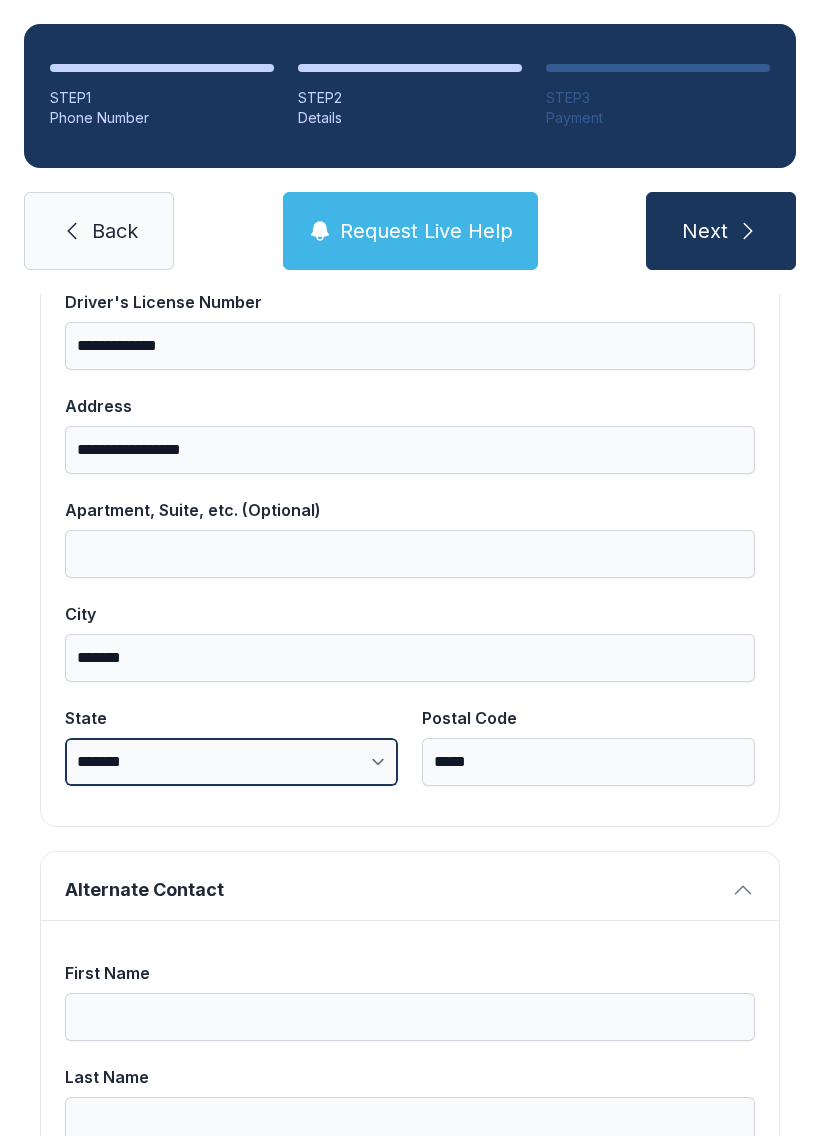 click on "**********" at bounding box center [231, 762] 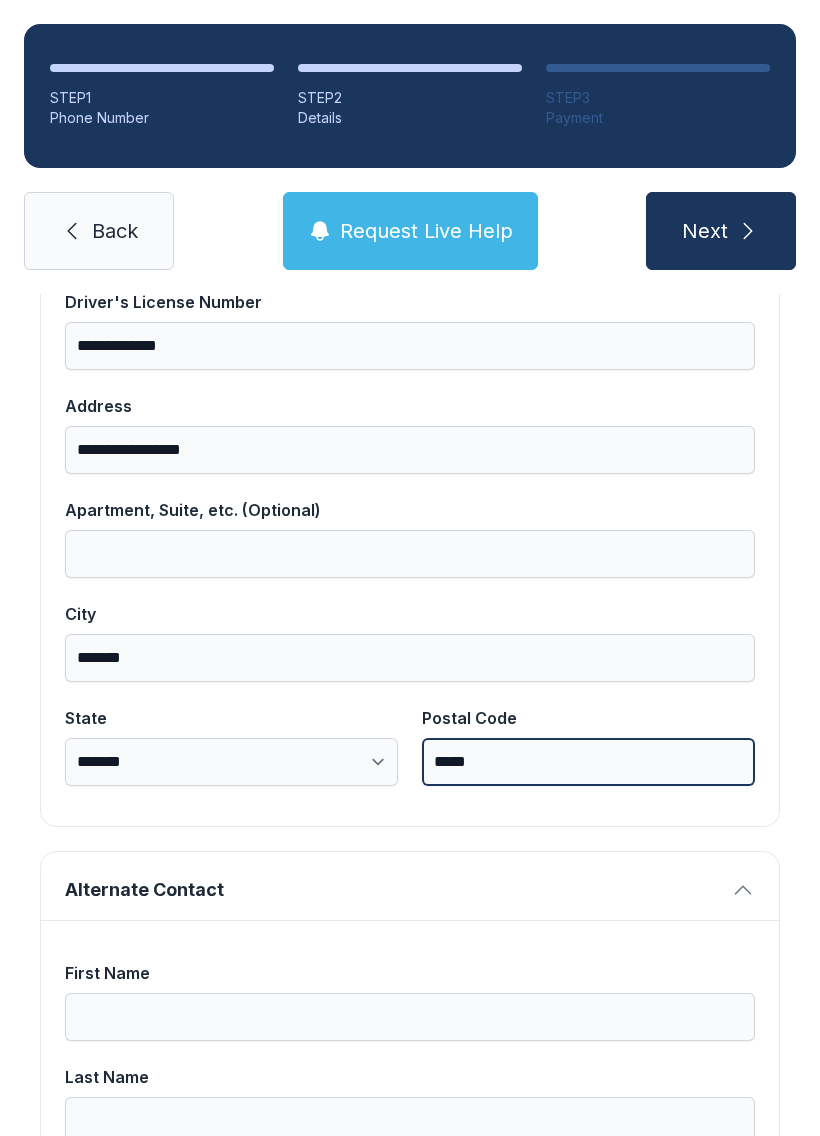 click on "*****" at bounding box center (588, 762) 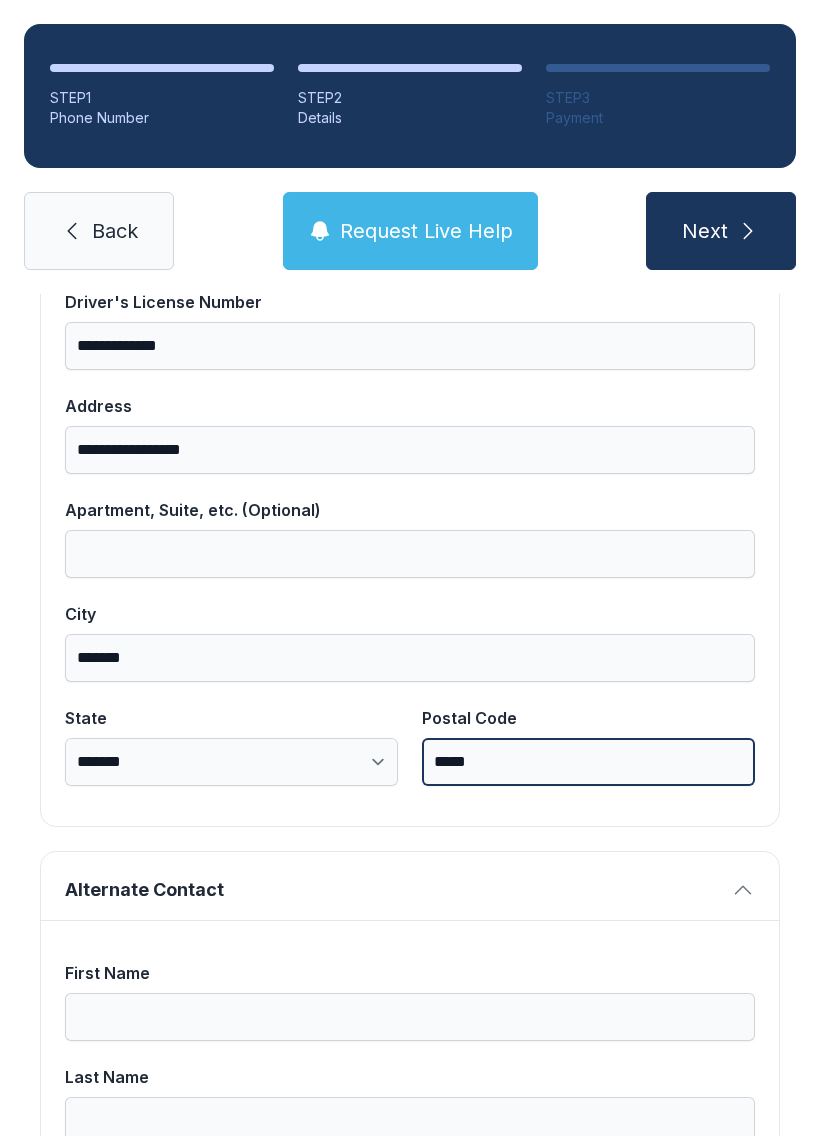 click on "*****" at bounding box center [588, 762] 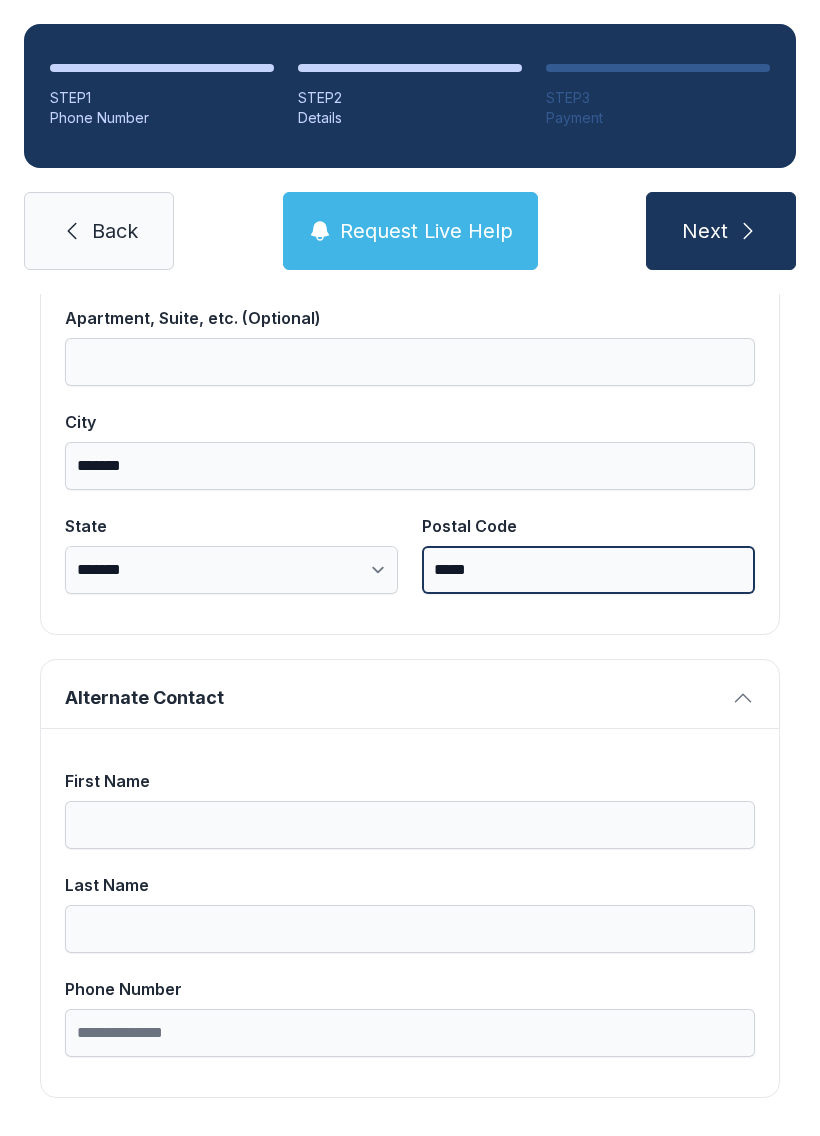 scroll, scrollTop: 1269, scrollLeft: 0, axis: vertical 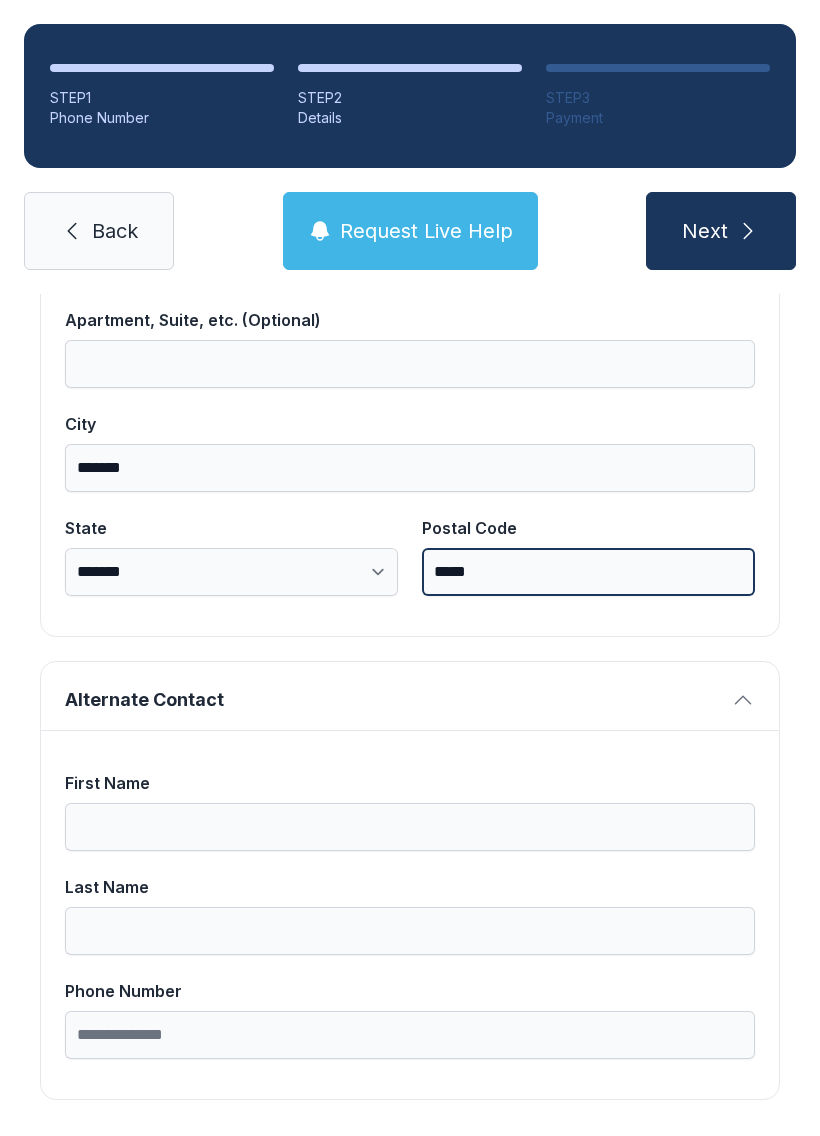 type on "*****" 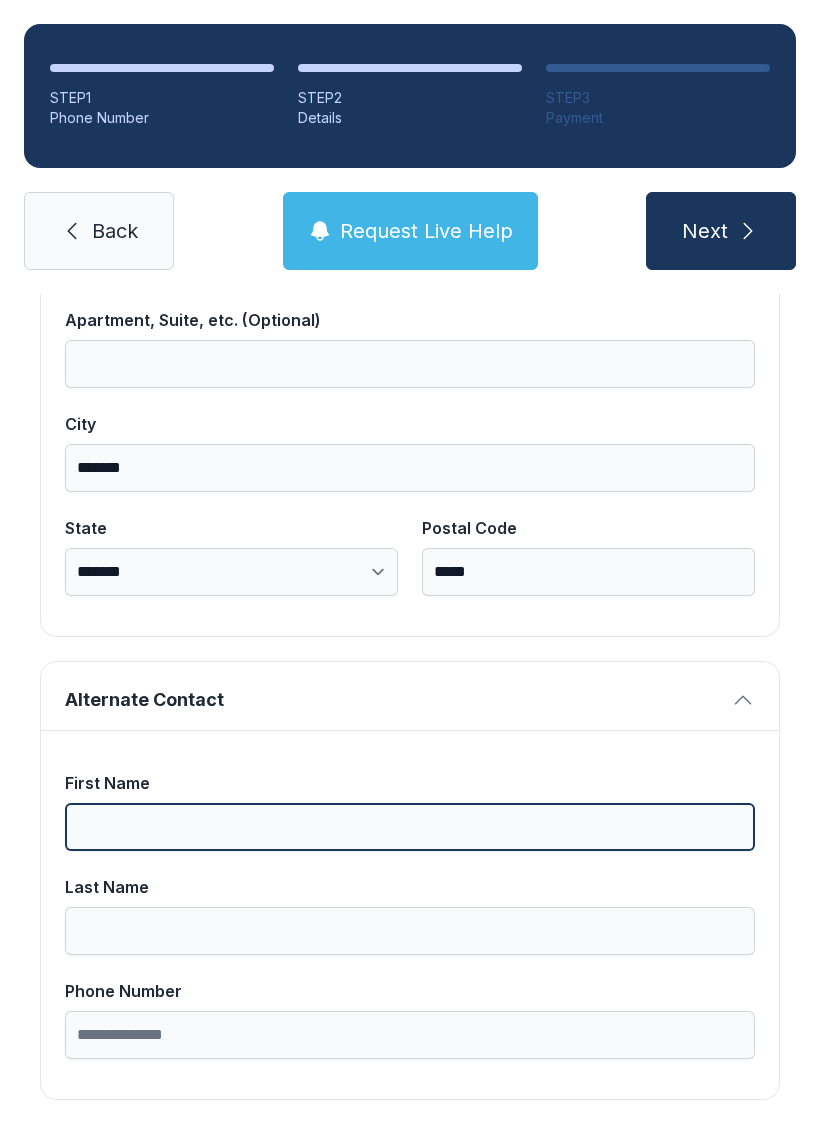 click on "First Name" at bounding box center (410, 827) 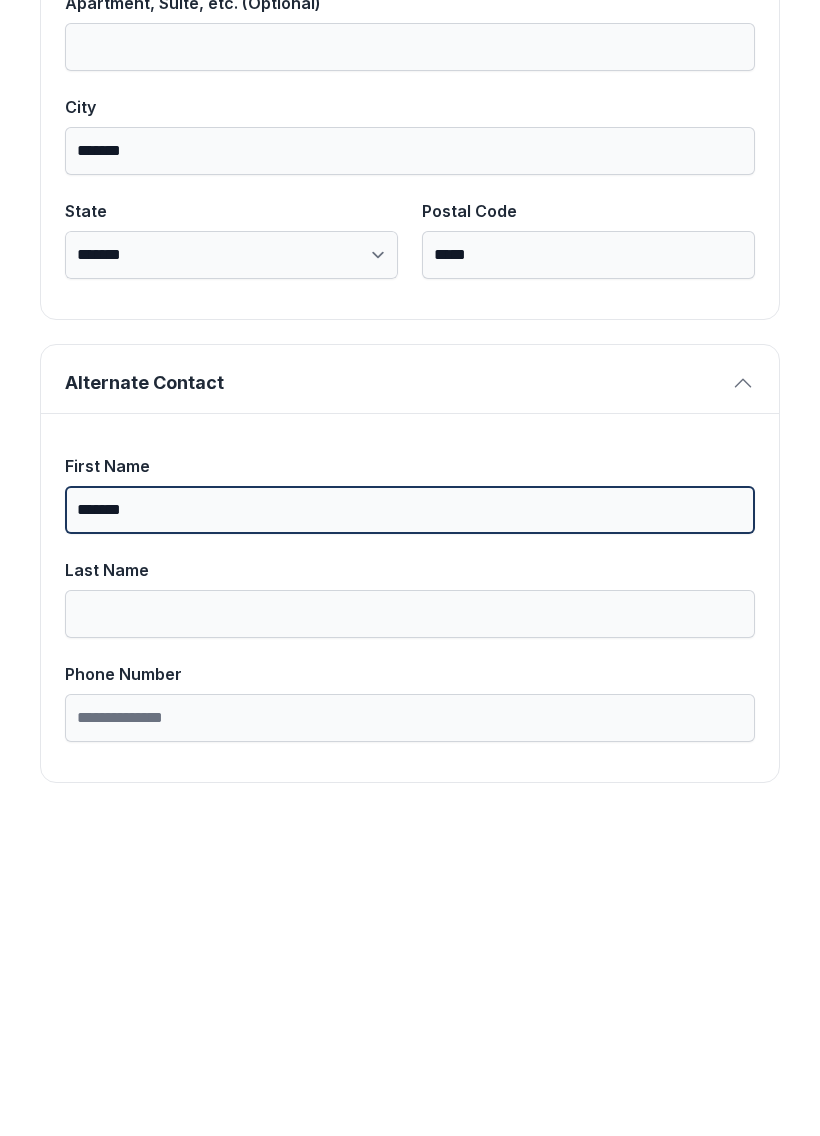type on "*******" 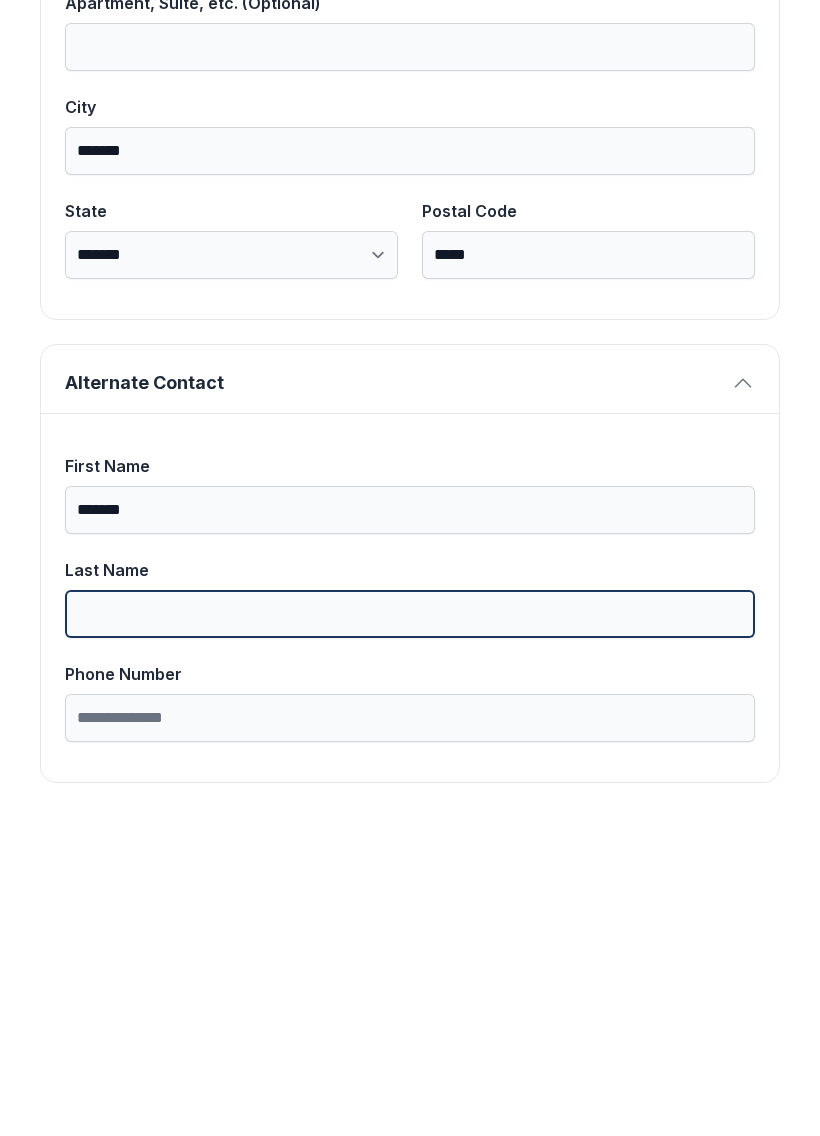 click on "Last Name" at bounding box center (410, 931) 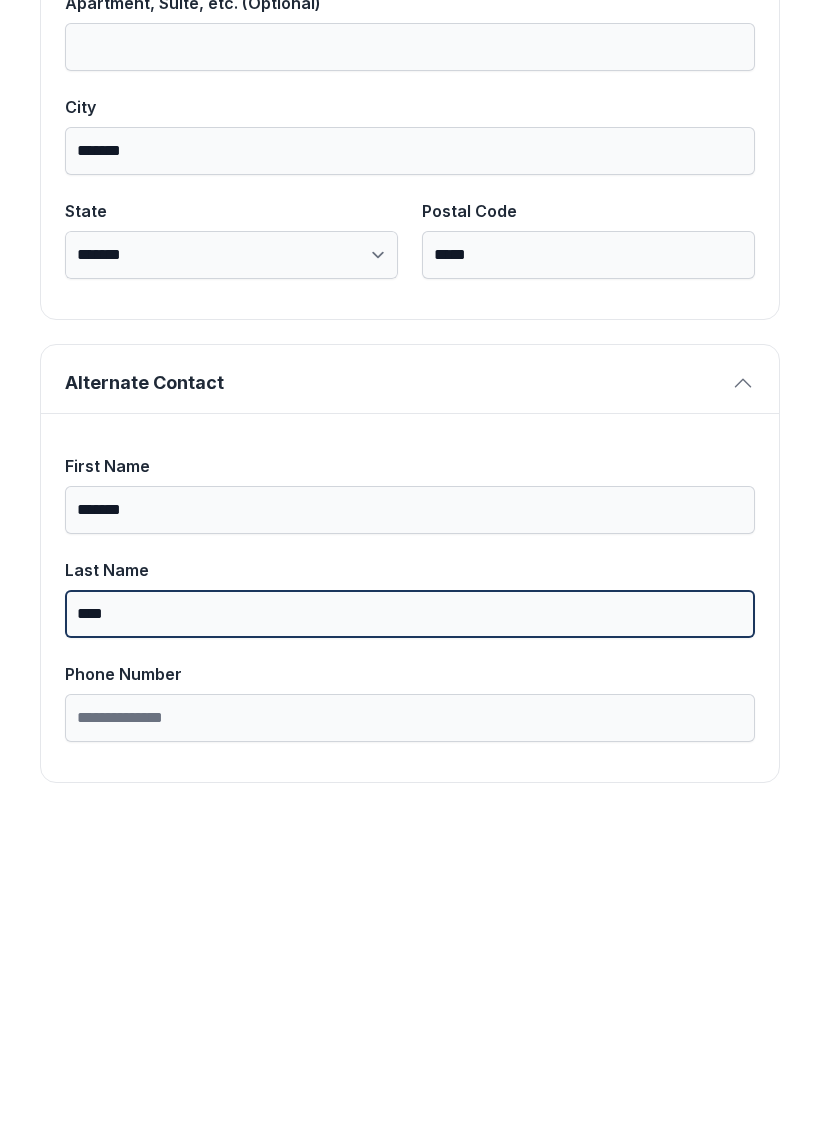 type on "****" 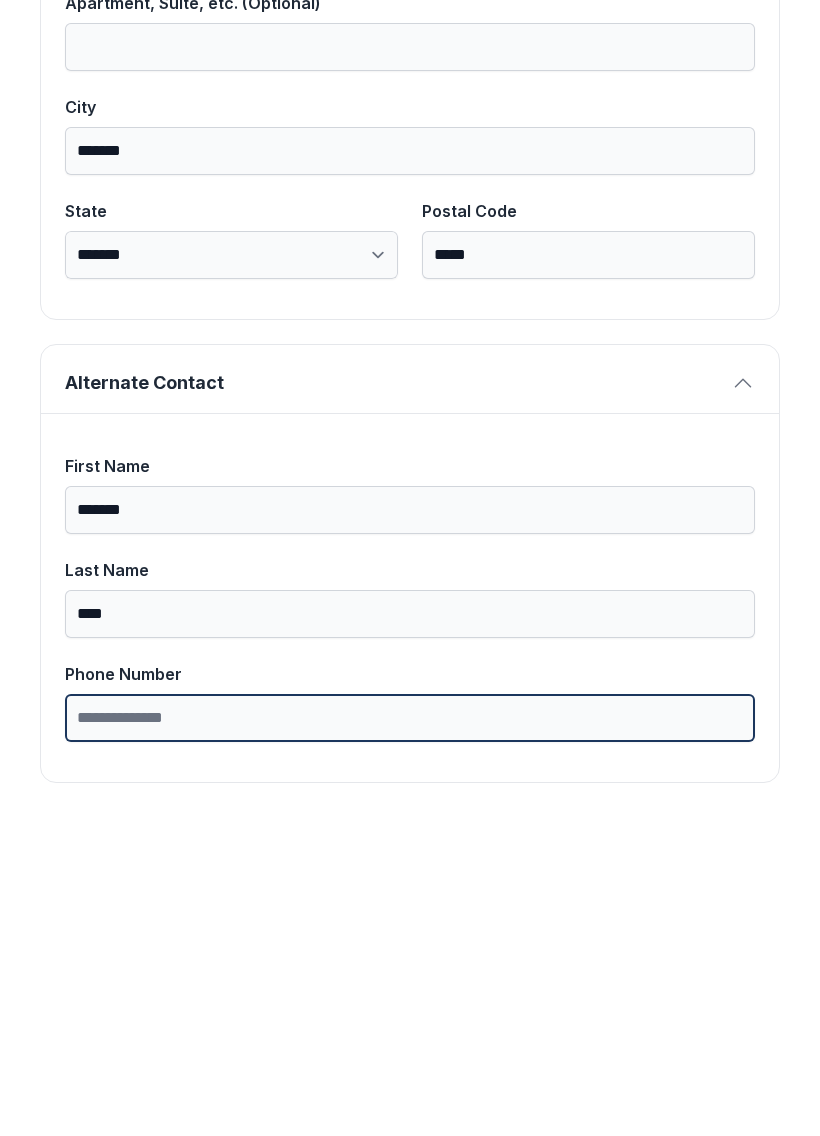 click on "Phone Number" at bounding box center (410, 1035) 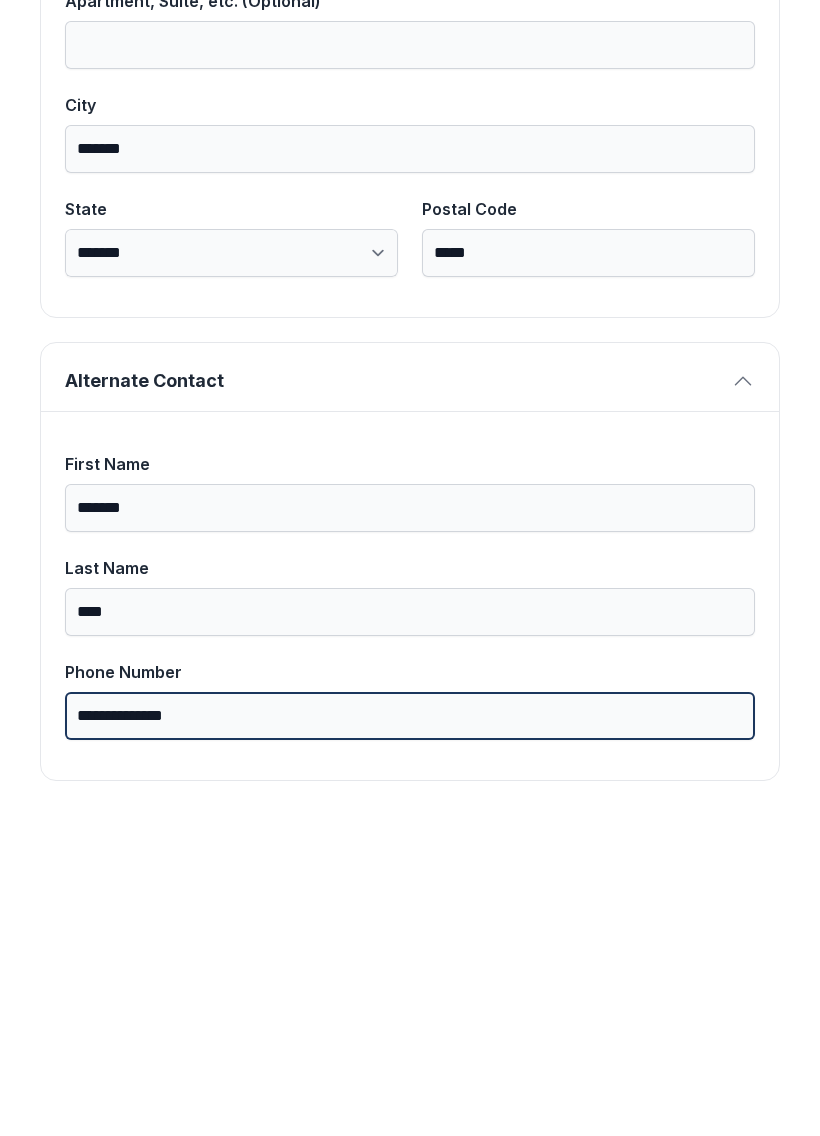 scroll, scrollTop: 1269, scrollLeft: 0, axis: vertical 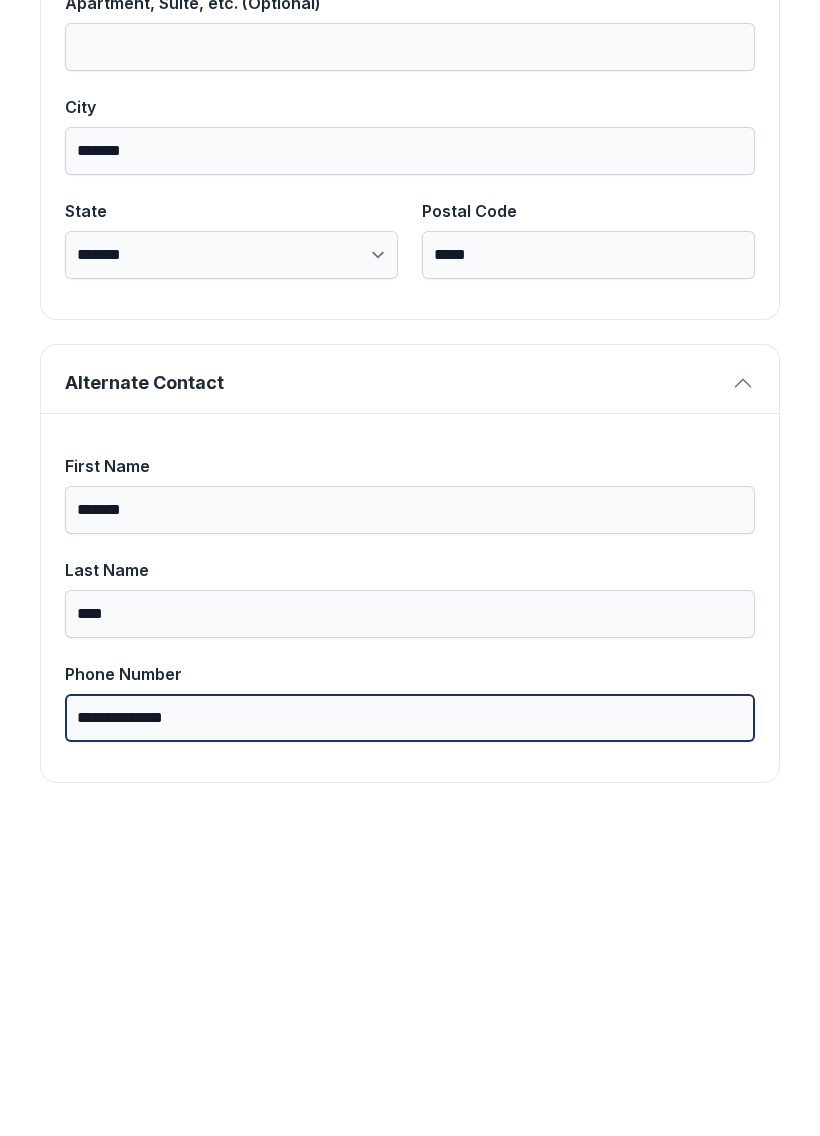 type on "**********" 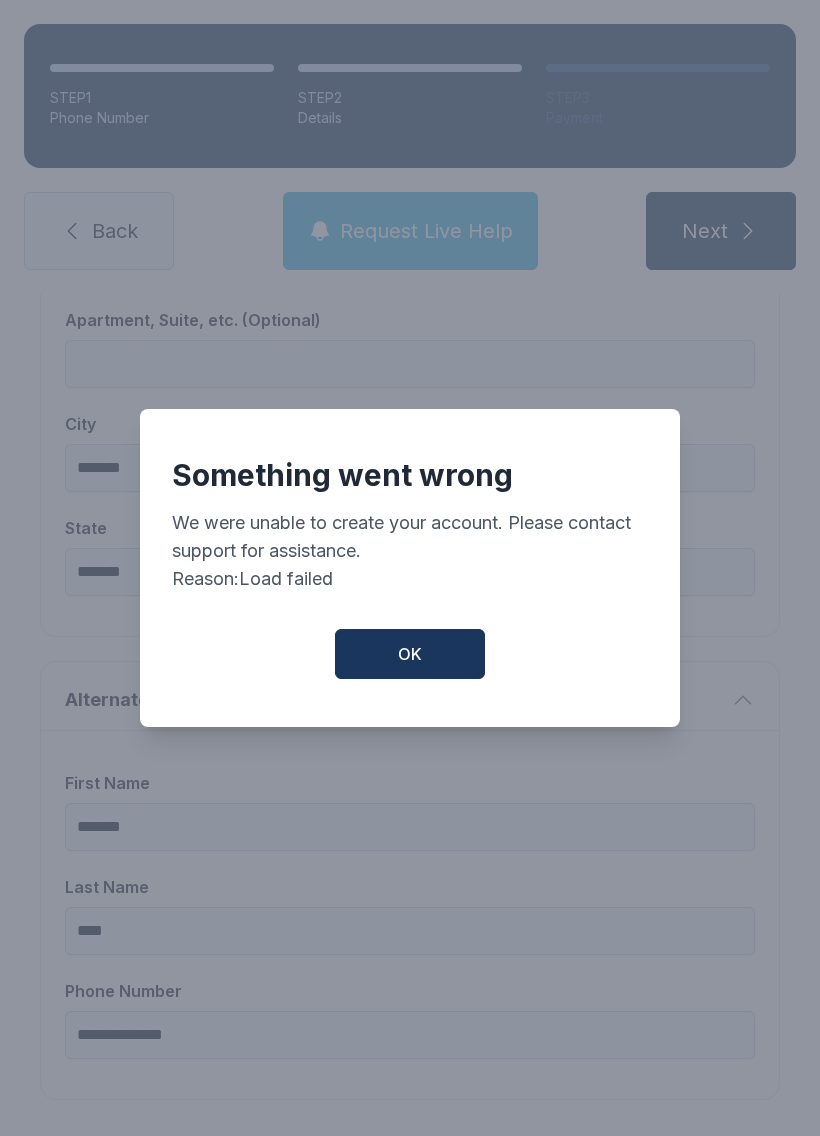 click on "OK" at bounding box center [410, 654] 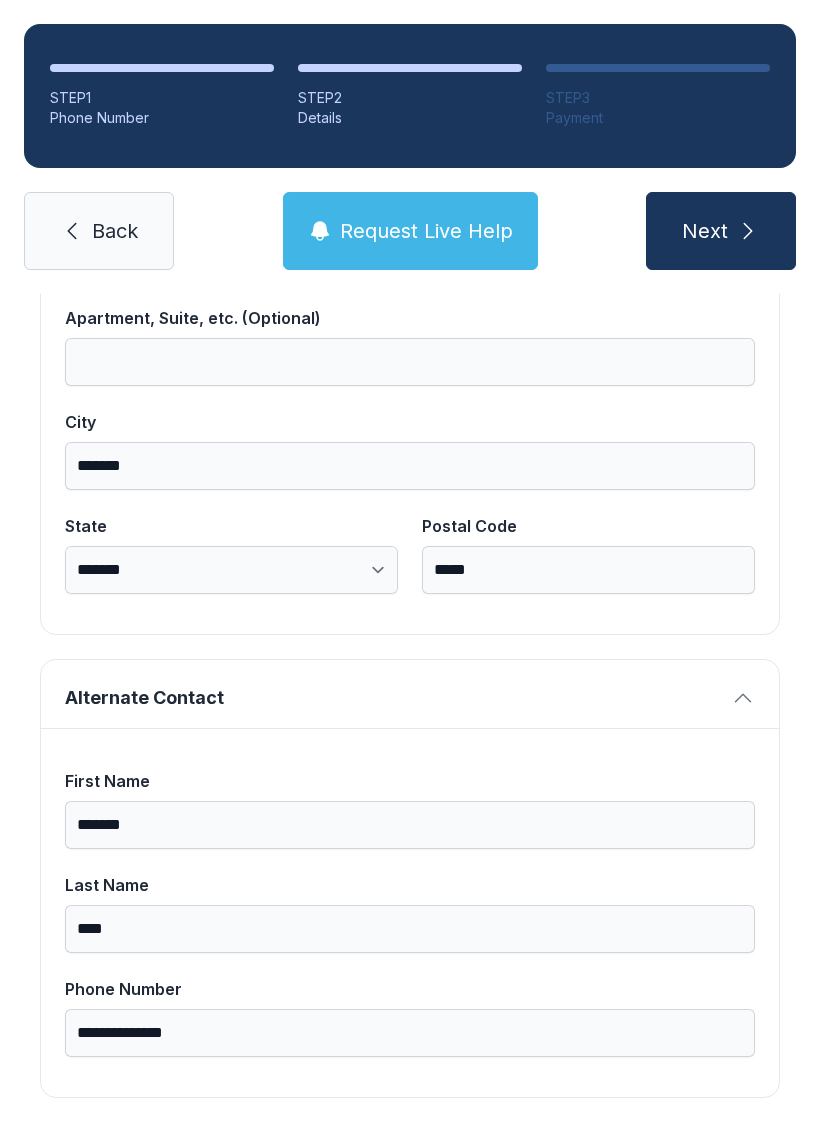 scroll, scrollTop: 1269, scrollLeft: 0, axis: vertical 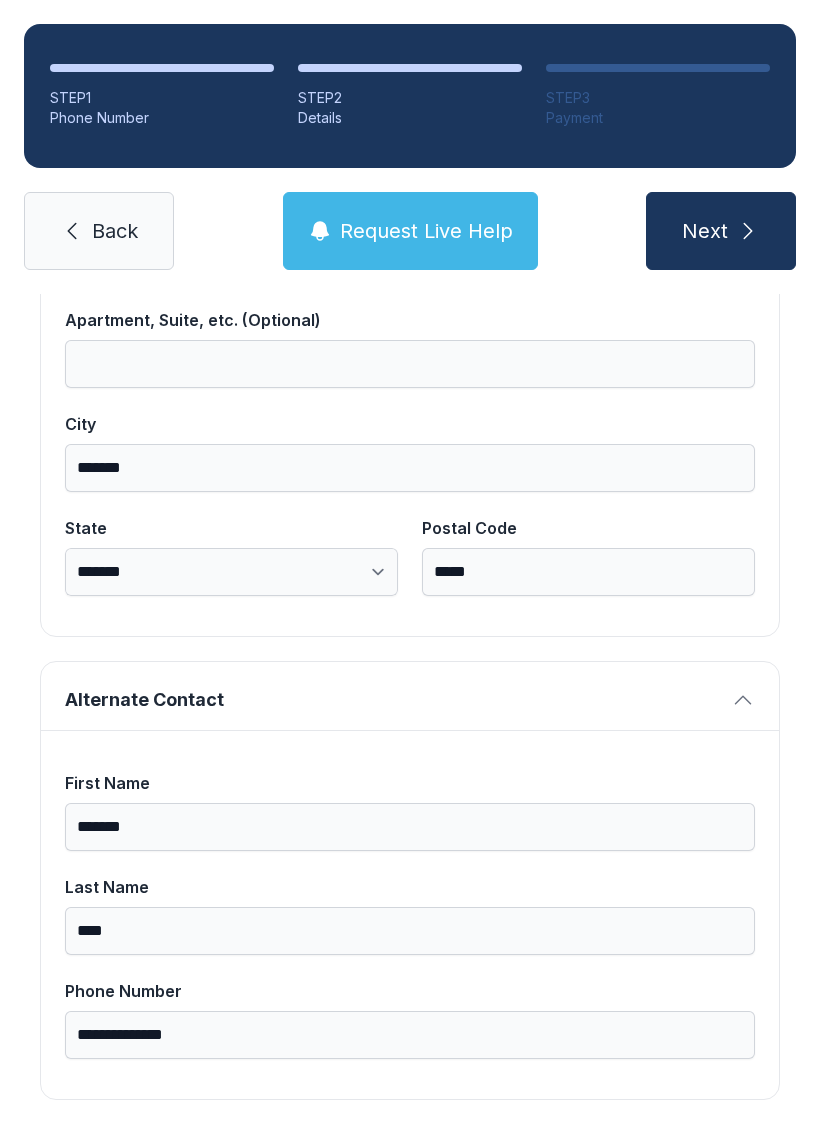 click on "Next" at bounding box center (721, 231) 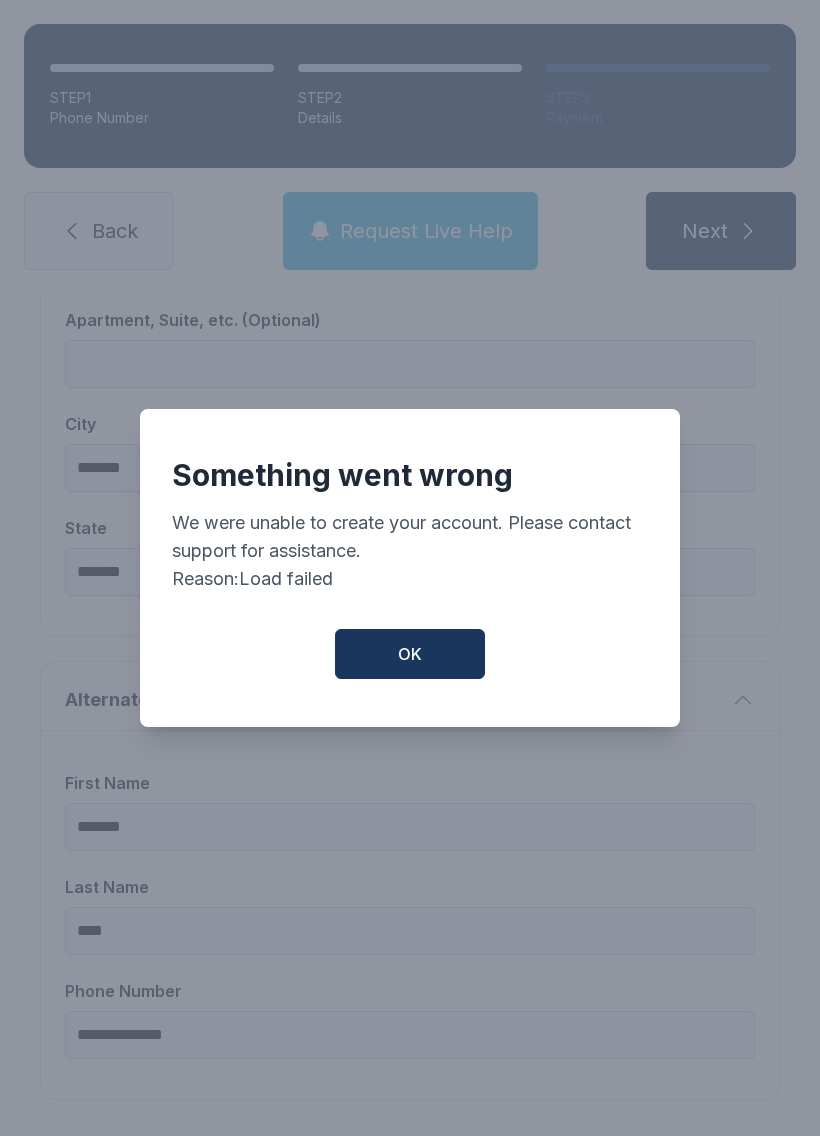 click on "OK" at bounding box center (410, 654) 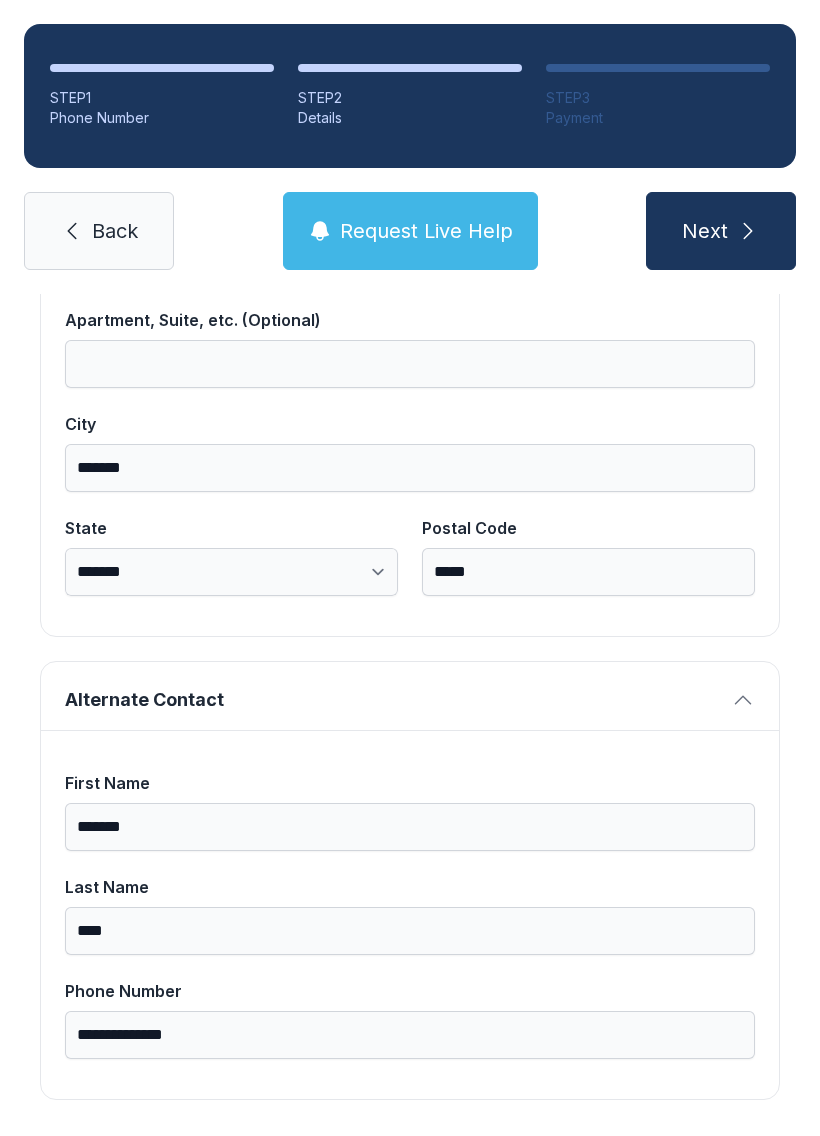 click on "Request Live Help" at bounding box center [426, 231] 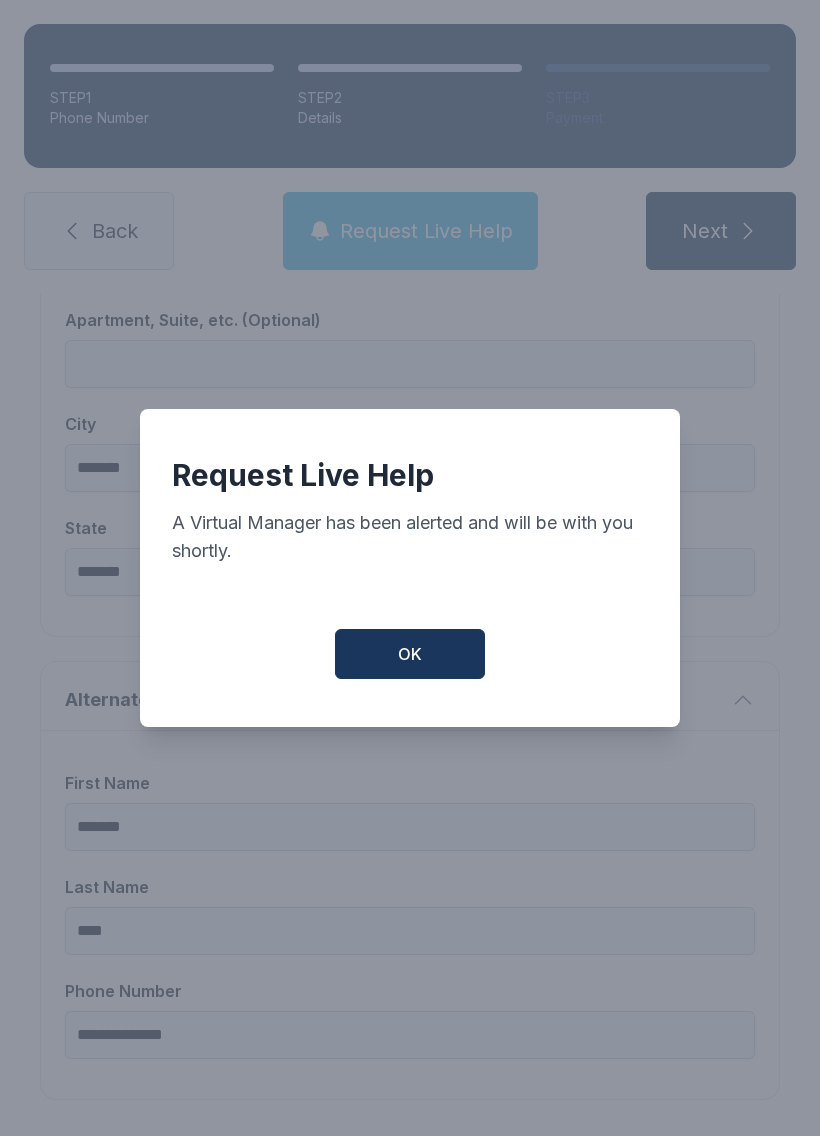 click on "OK" at bounding box center [410, 654] 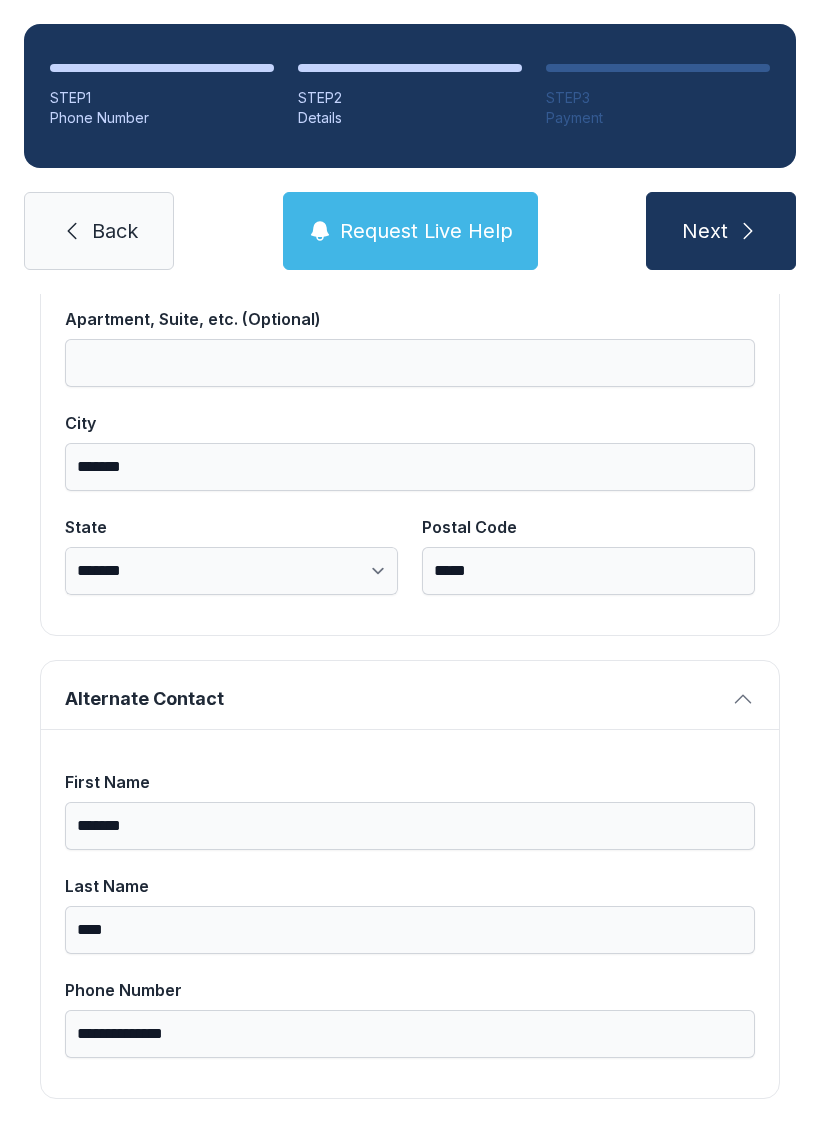 scroll, scrollTop: 1269, scrollLeft: 0, axis: vertical 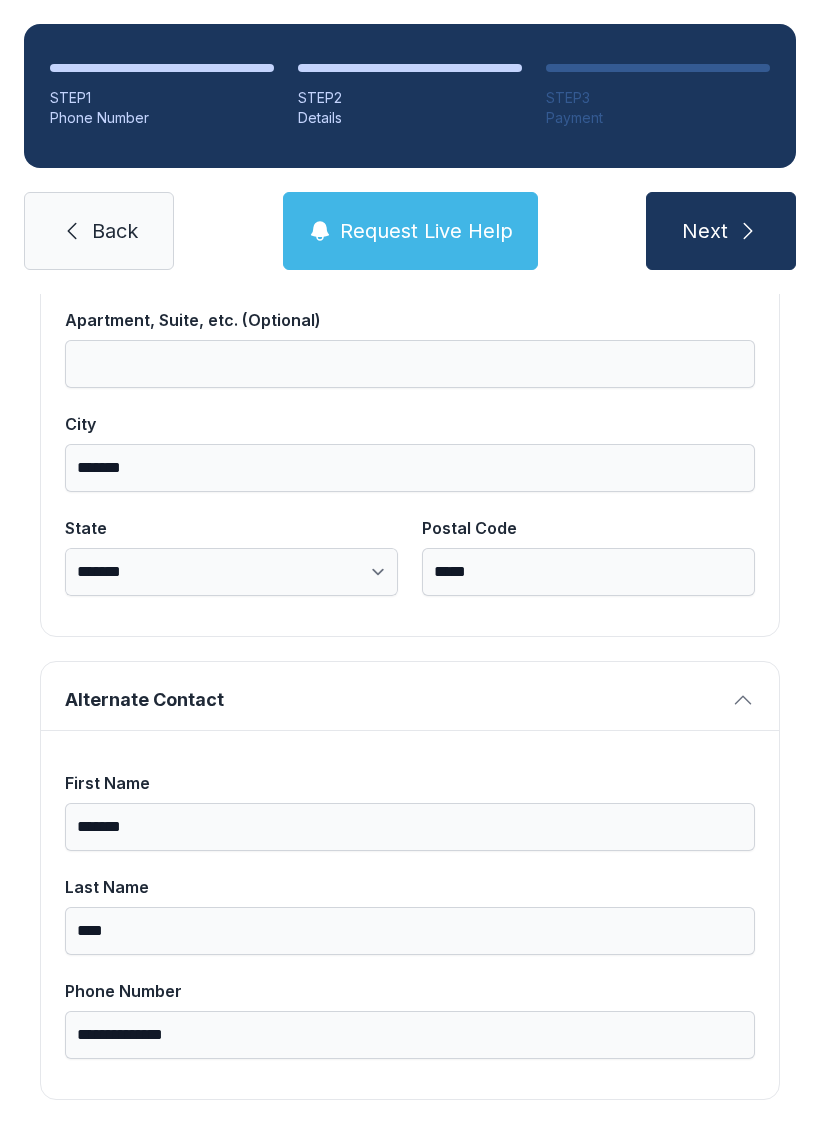 click at bounding box center [748, 231] 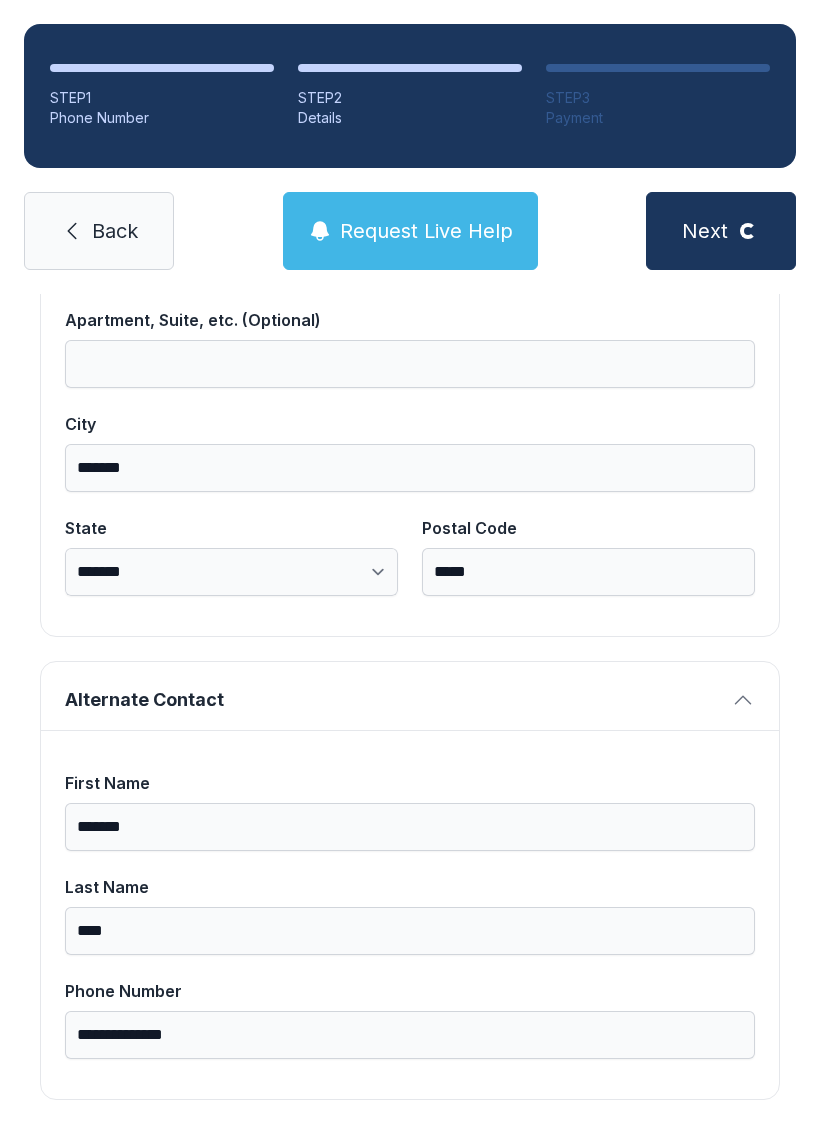 scroll, scrollTop: 180, scrollLeft: 0, axis: vertical 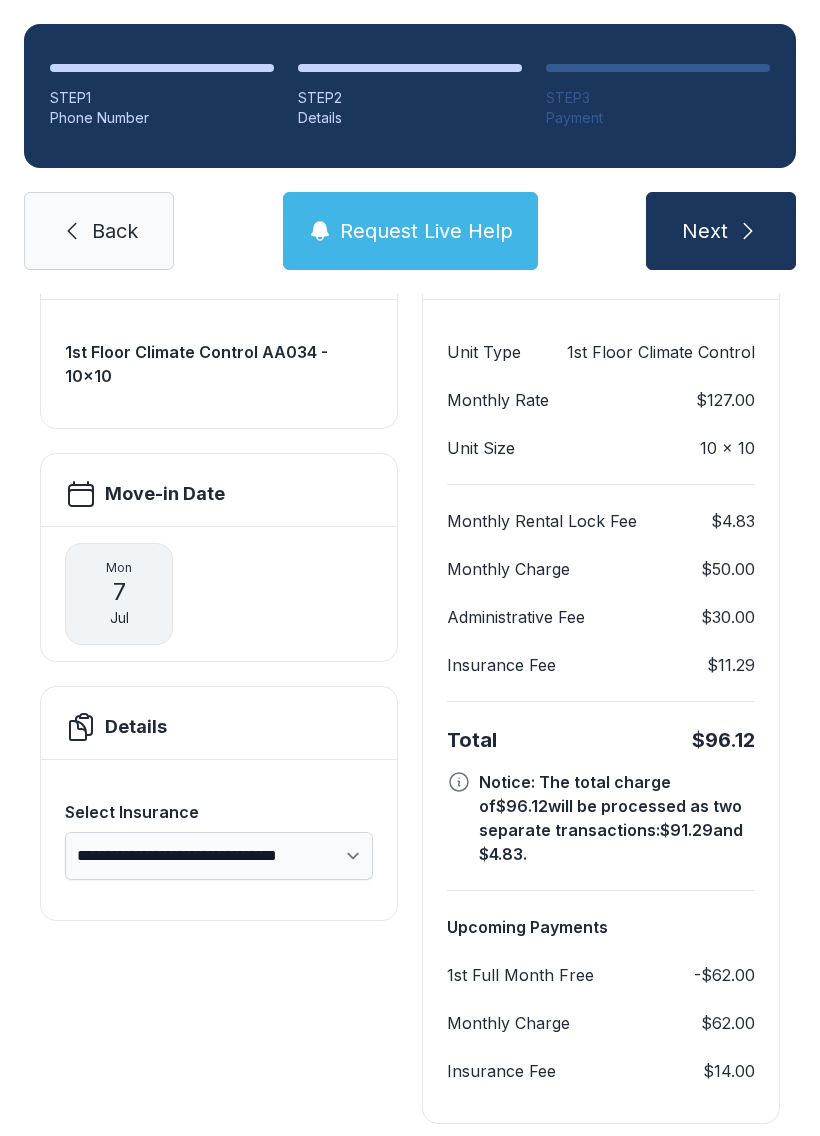 click on "Next" at bounding box center [721, 231] 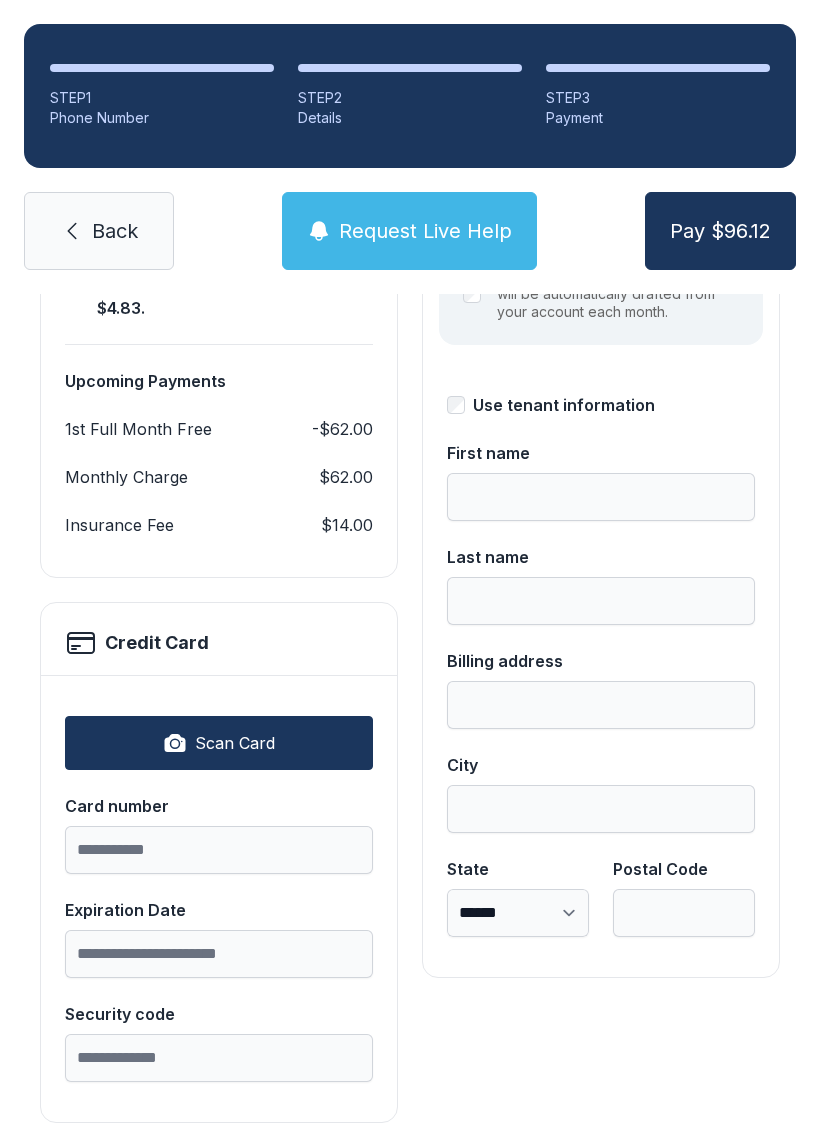 scroll, scrollTop: 339, scrollLeft: 0, axis: vertical 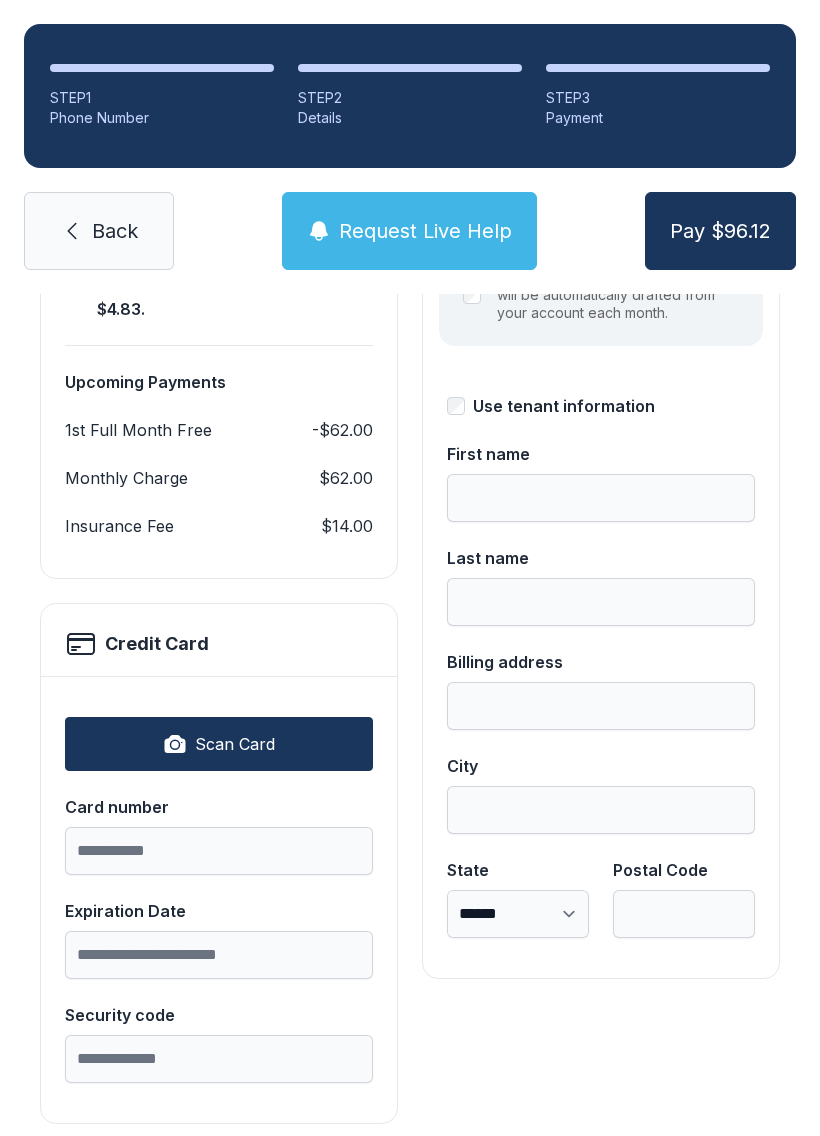 click on "Scan Card" at bounding box center (235, 744) 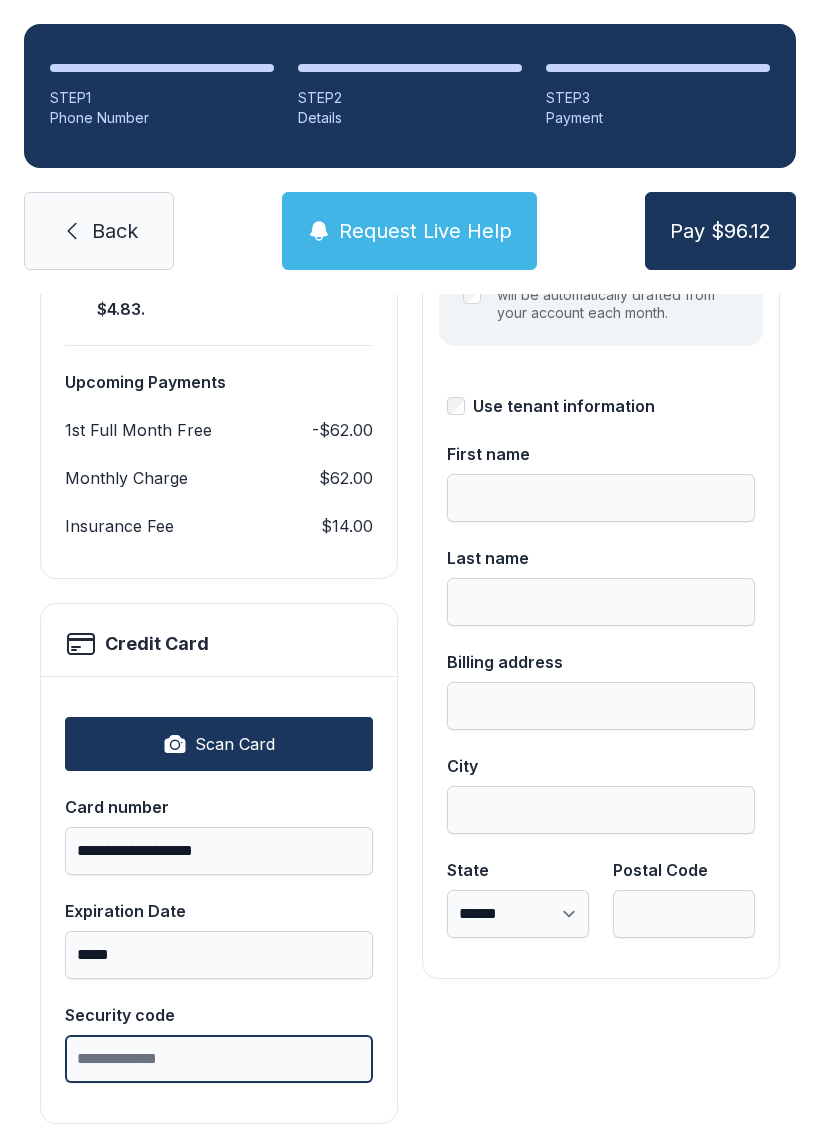 click on "Security code" at bounding box center (219, 1059) 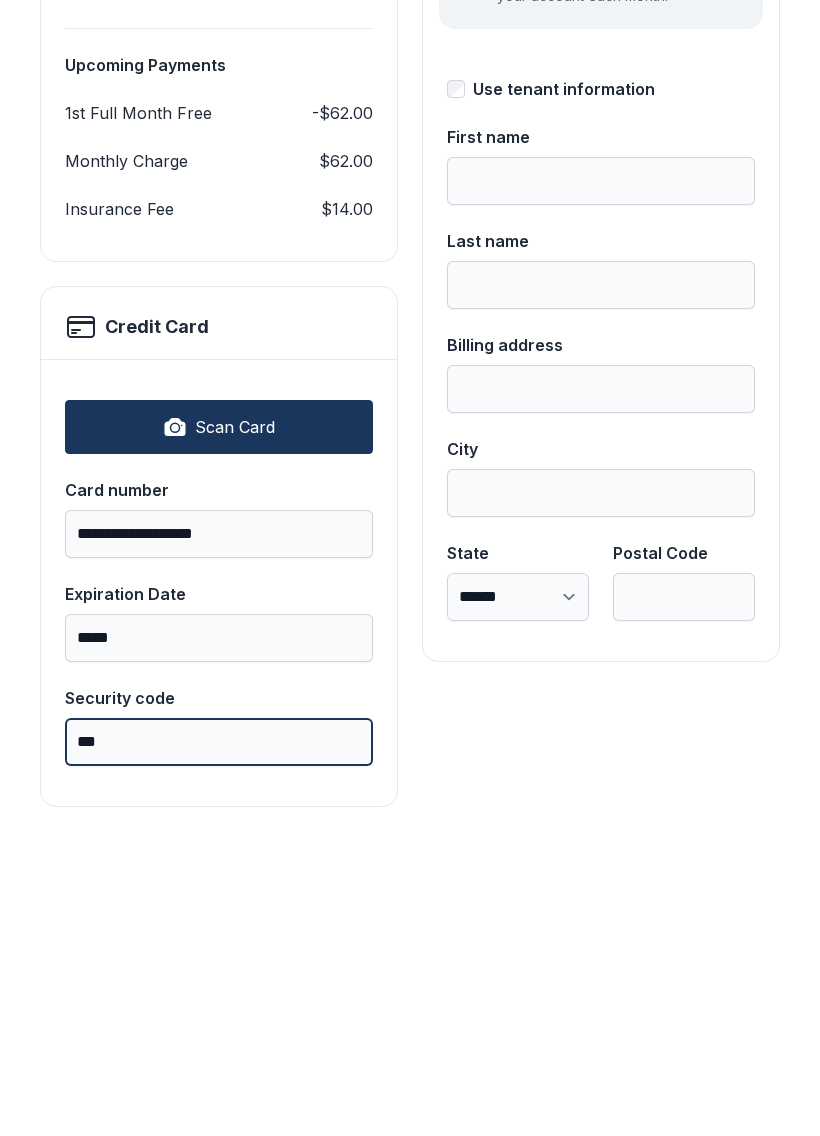 type on "***" 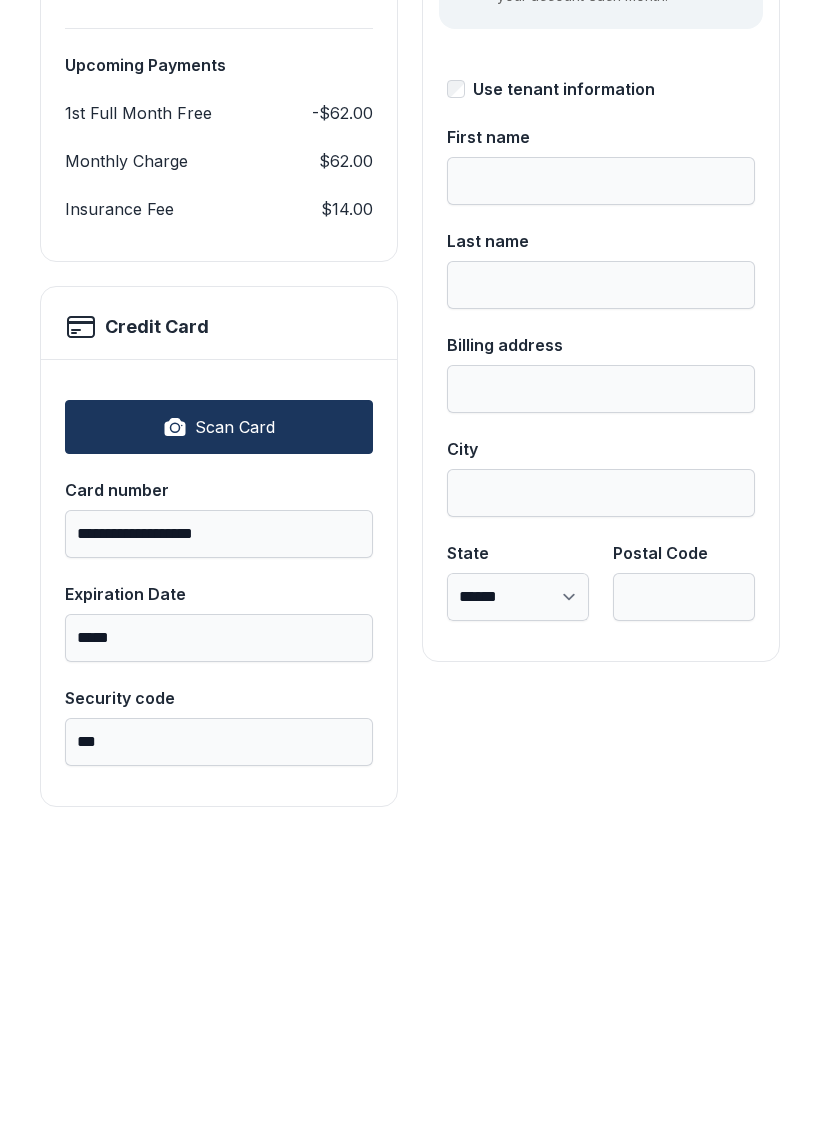click on "First name" at bounding box center (601, 498) 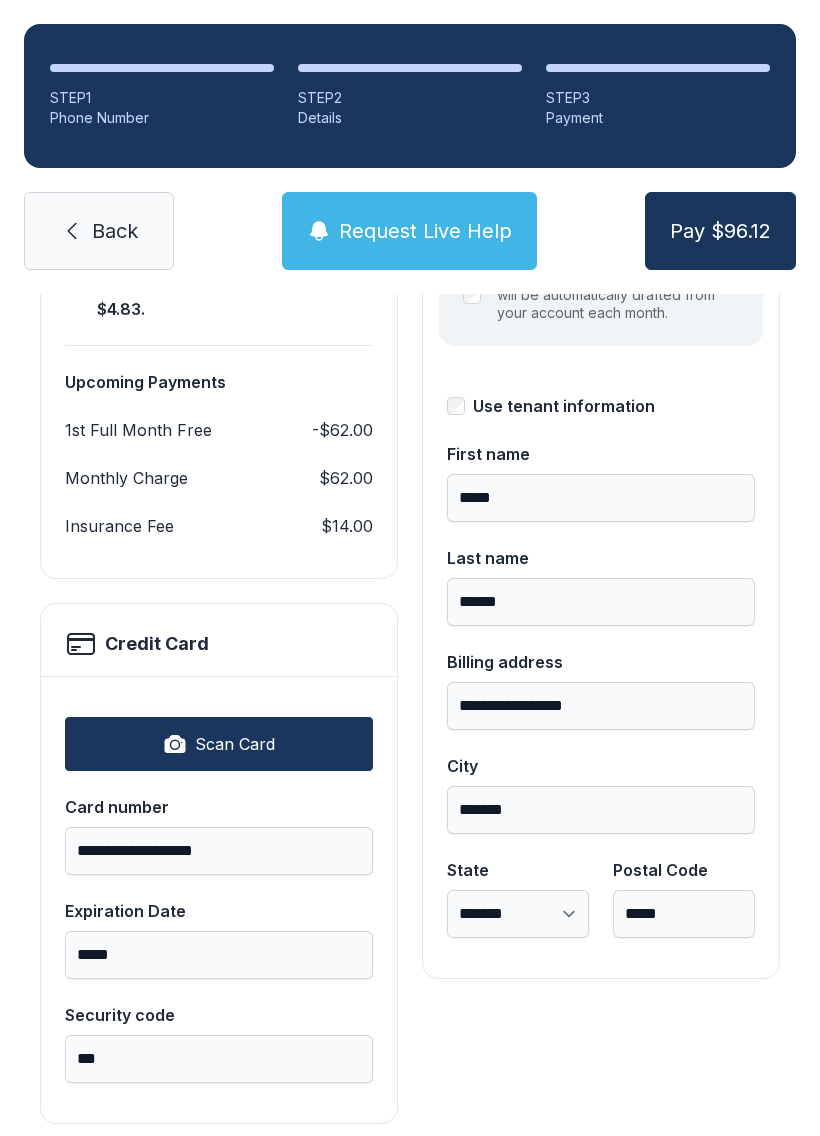 click on "Pay $96.12" at bounding box center (720, 231) 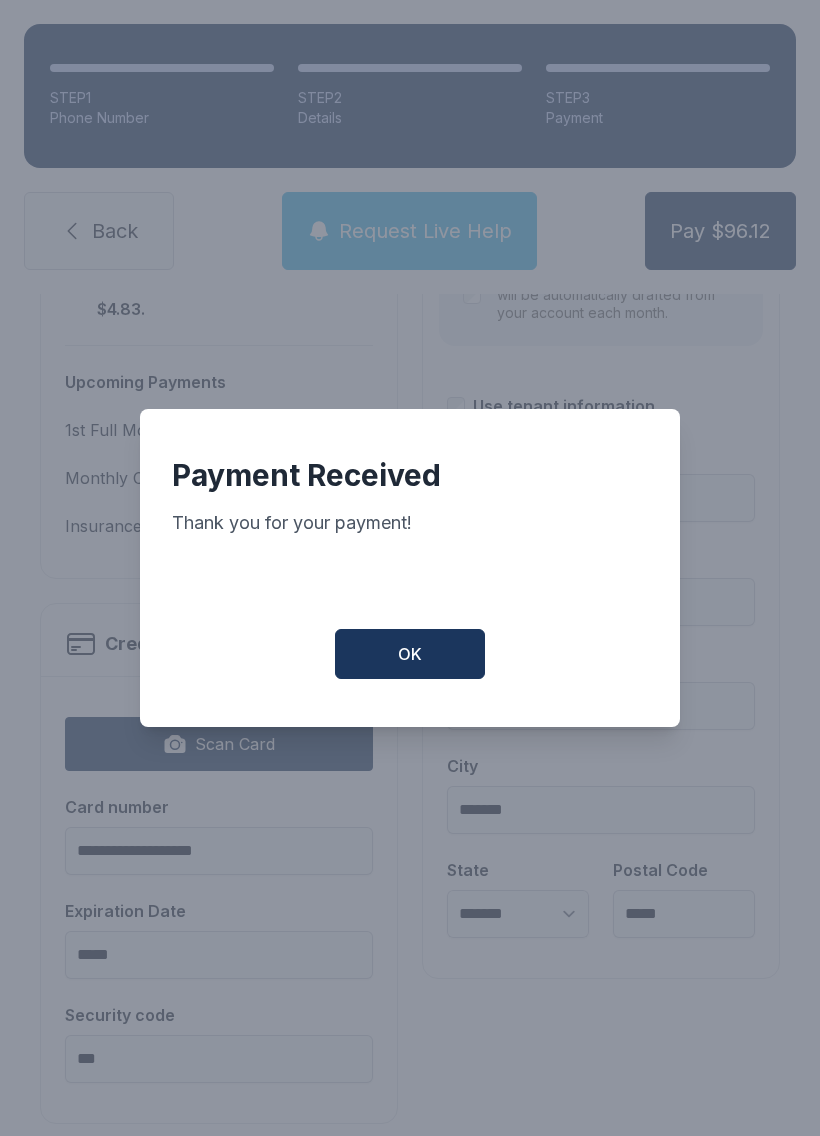 click on "OK" at bounding box center [410, 654] 